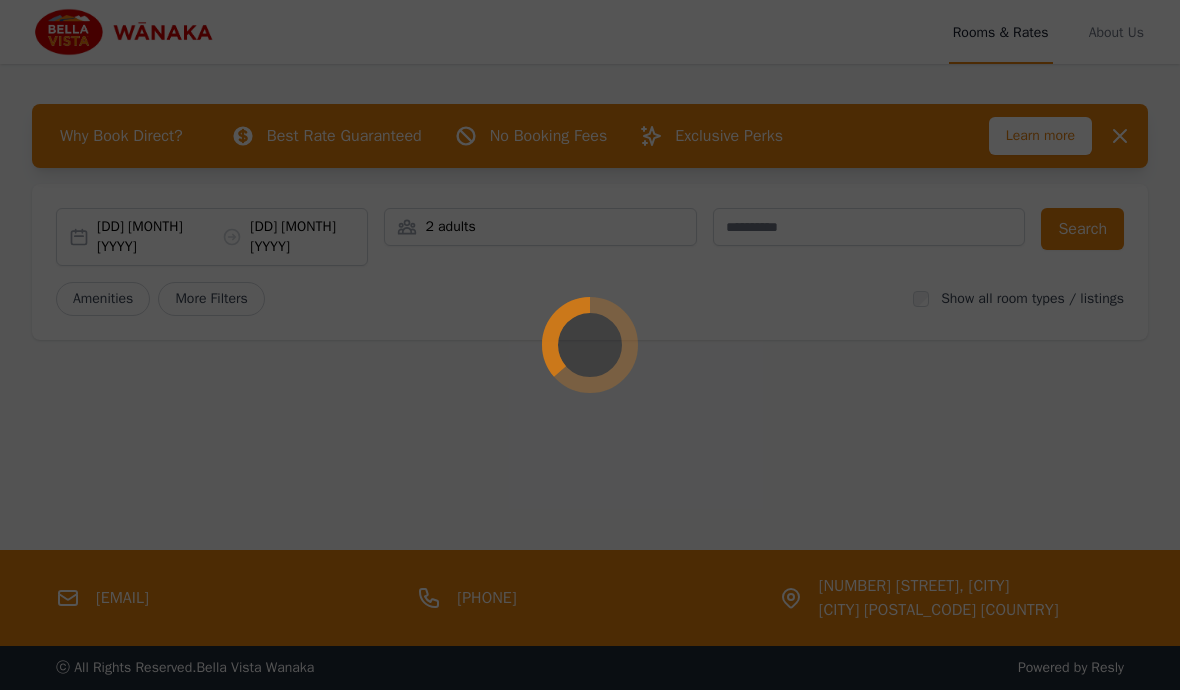 scroll, scrollTop: 0, scrollLeft: 0, axis: both 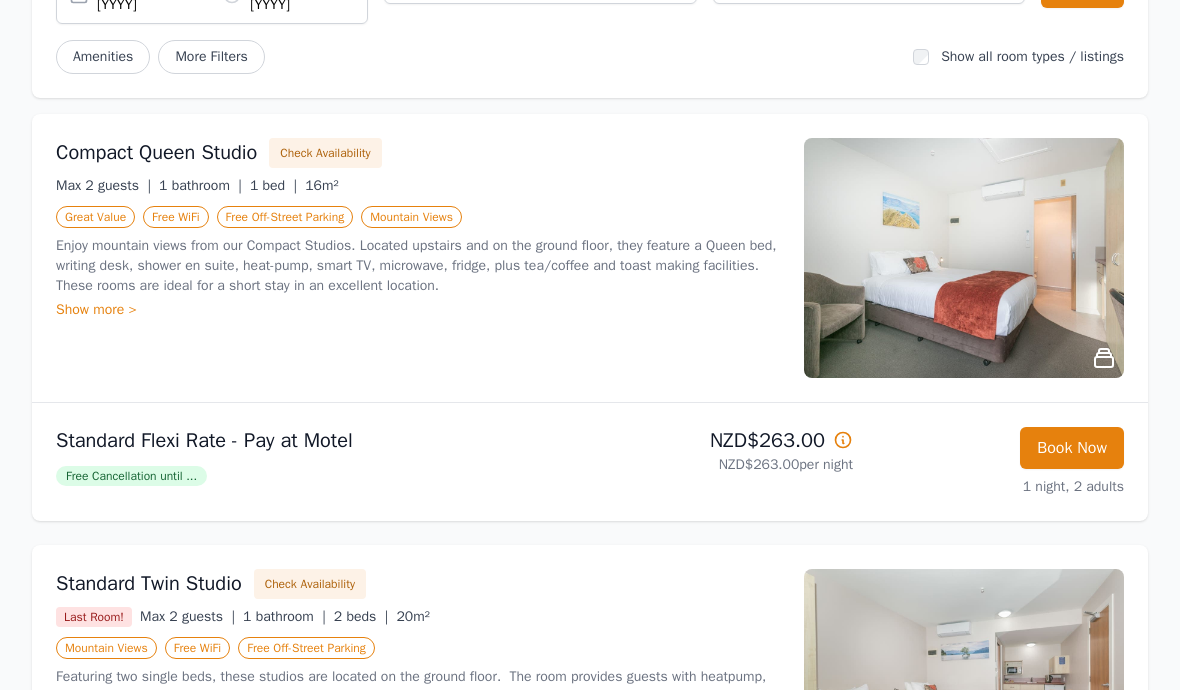 click on "Check Availability" at bounding box center [325, 154] 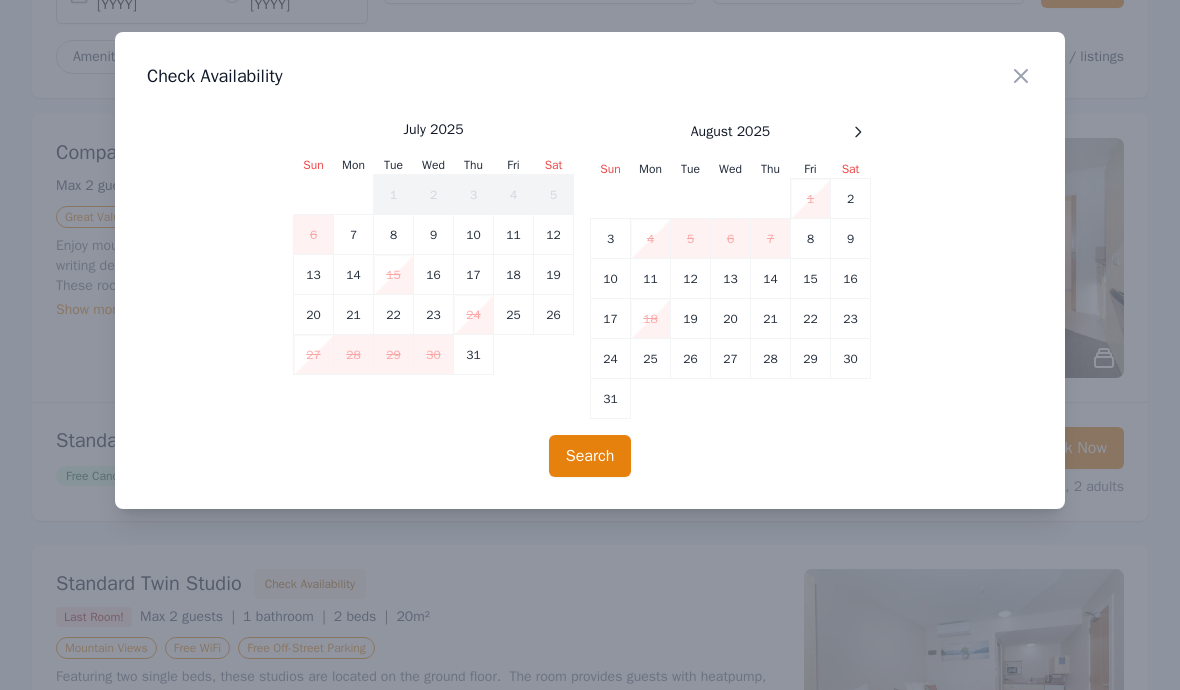 click at bounding box center (858, 132) 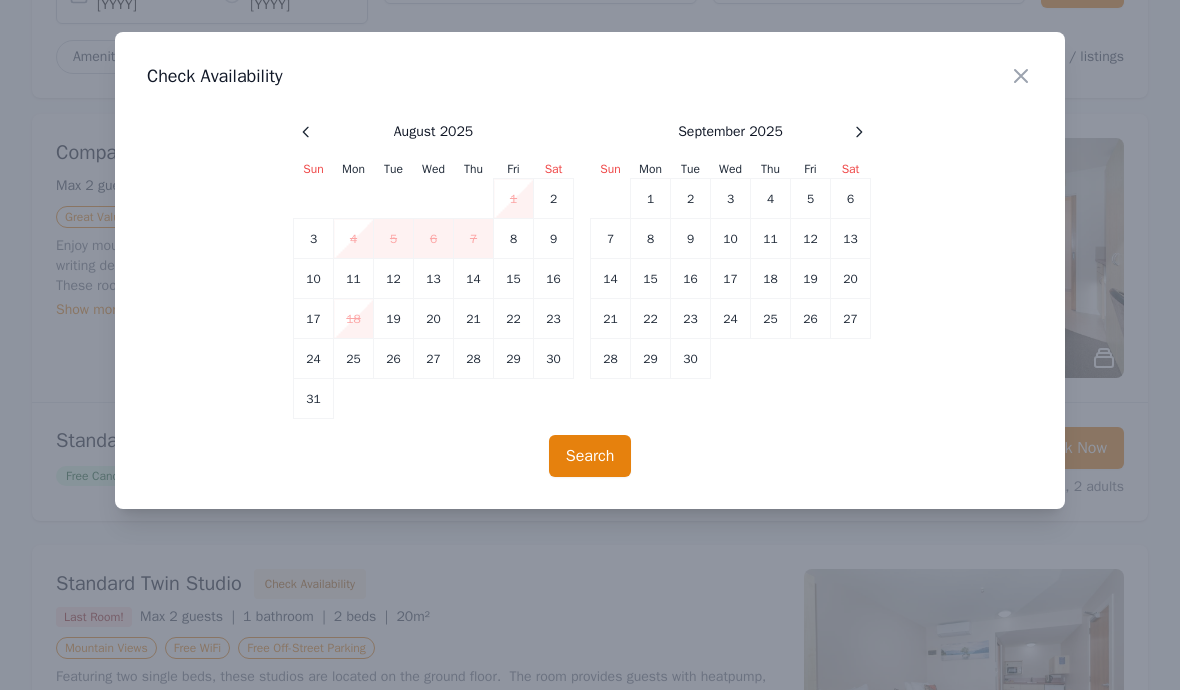 click at bounding box center [306, 132] 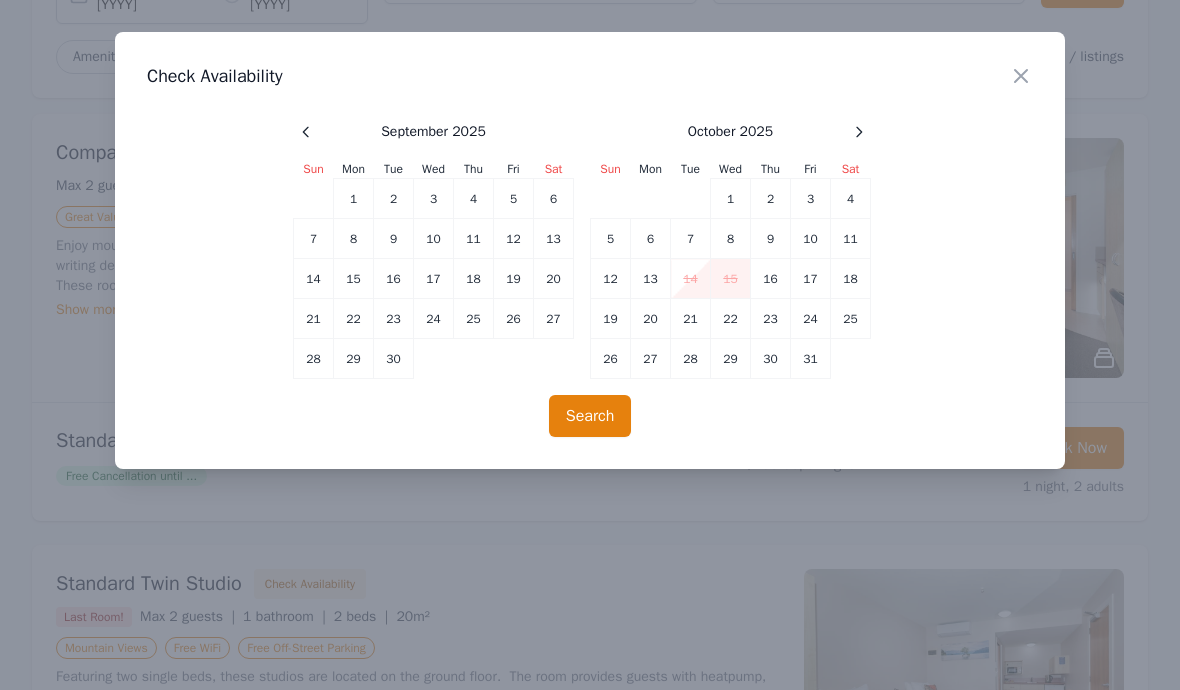 click at bounding box center (306, 132) 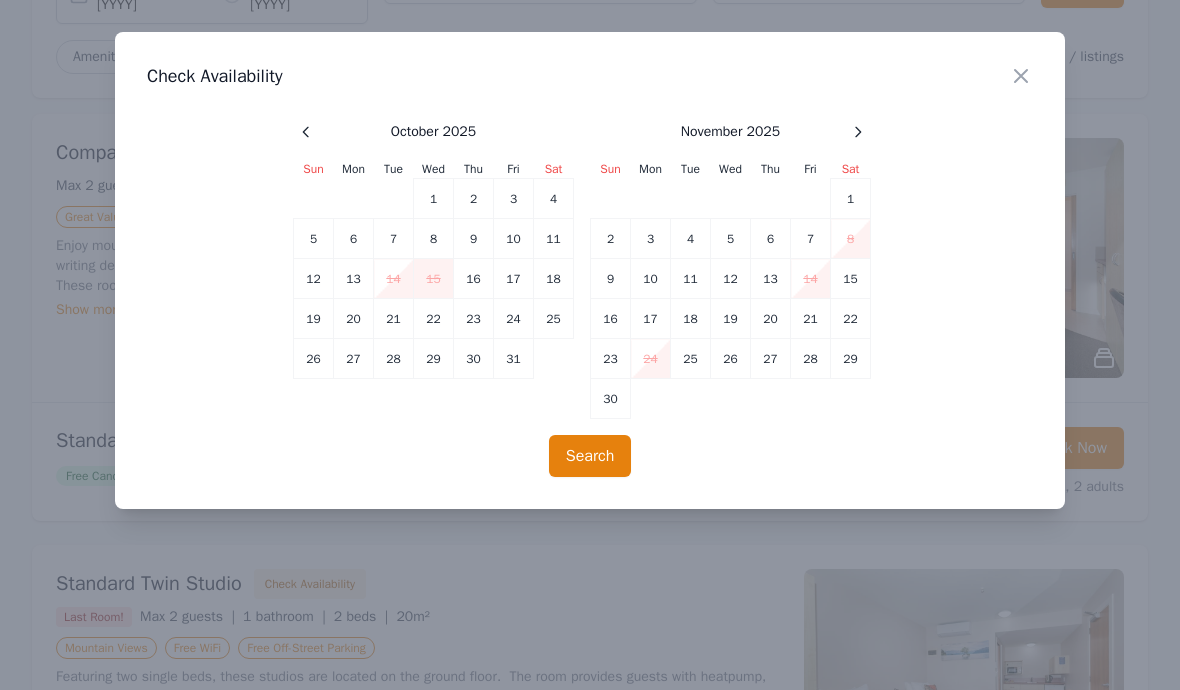 click on "5" at bounding box center [434, 199] 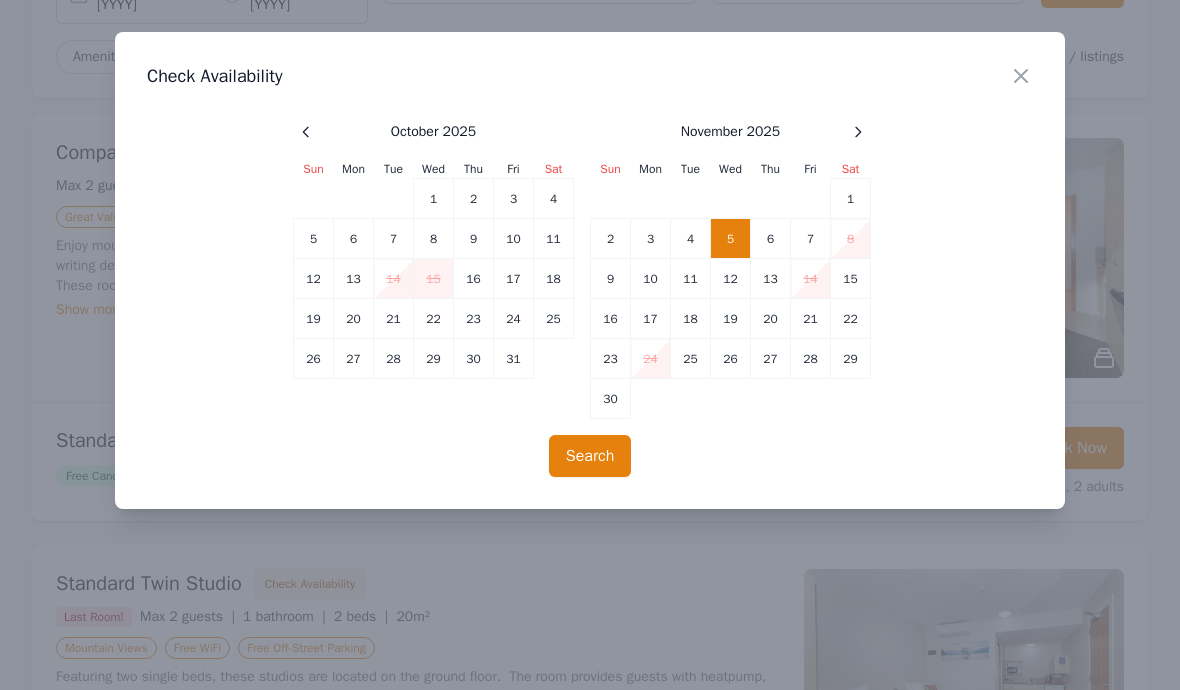 click on "6" at bounding box center (474, 199) 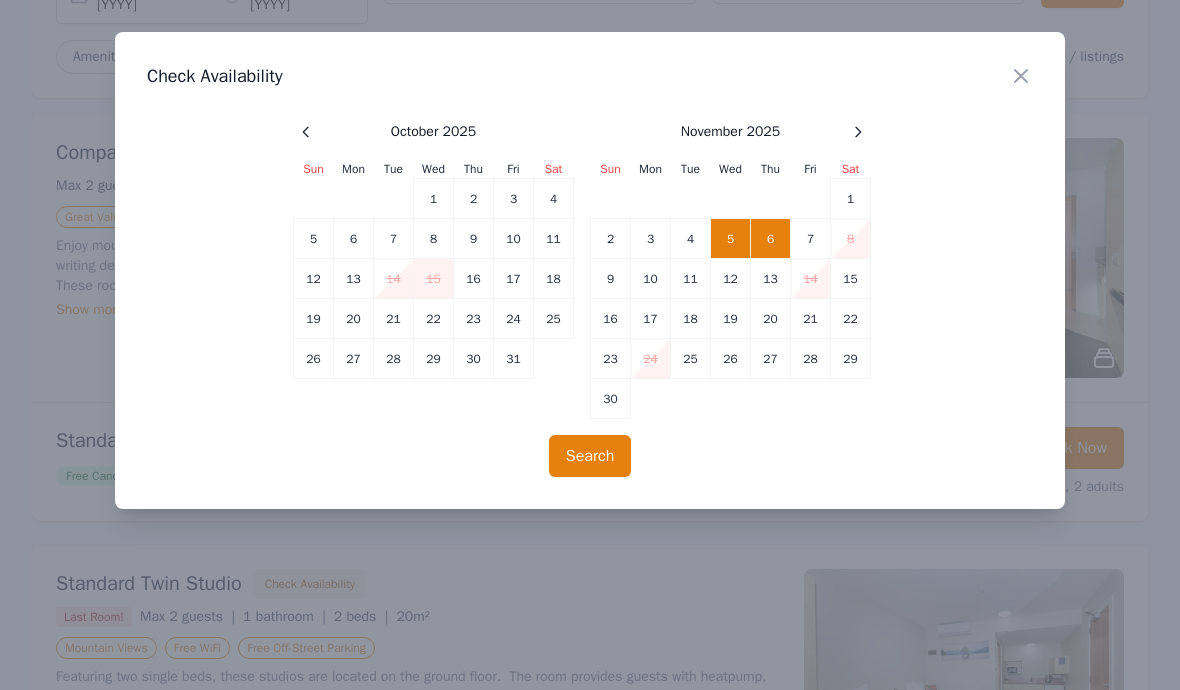 click on "5" at bounding box center (731, 239) 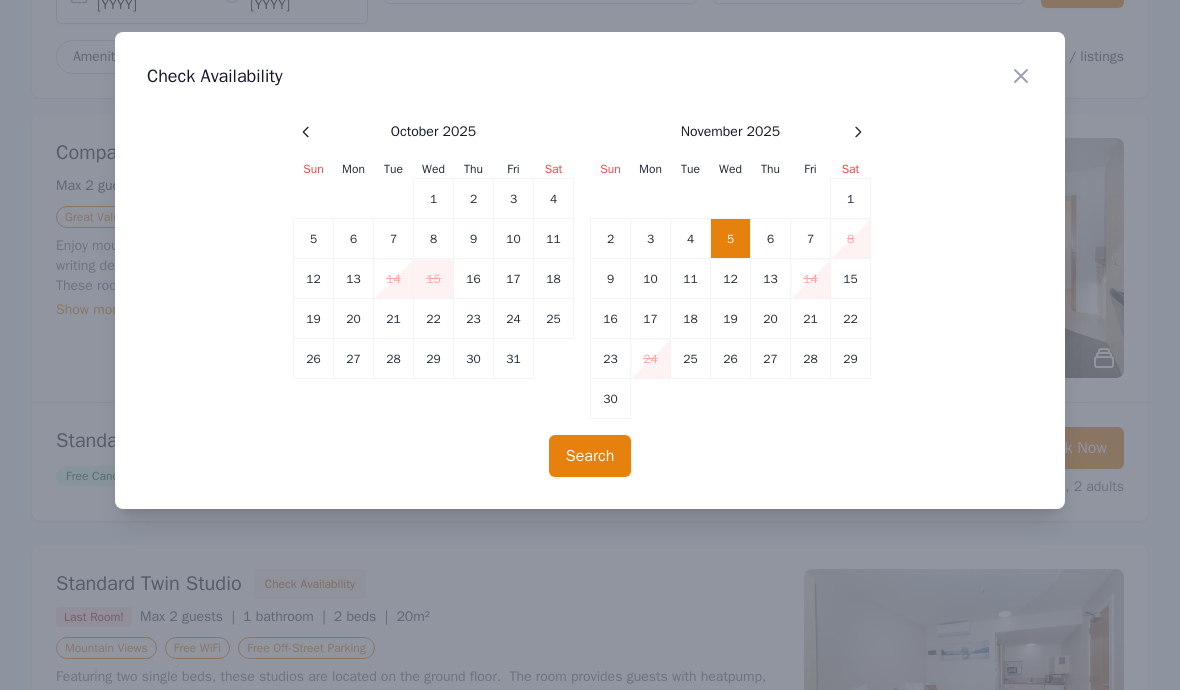 click on "6" at bounding box center [474, 199] 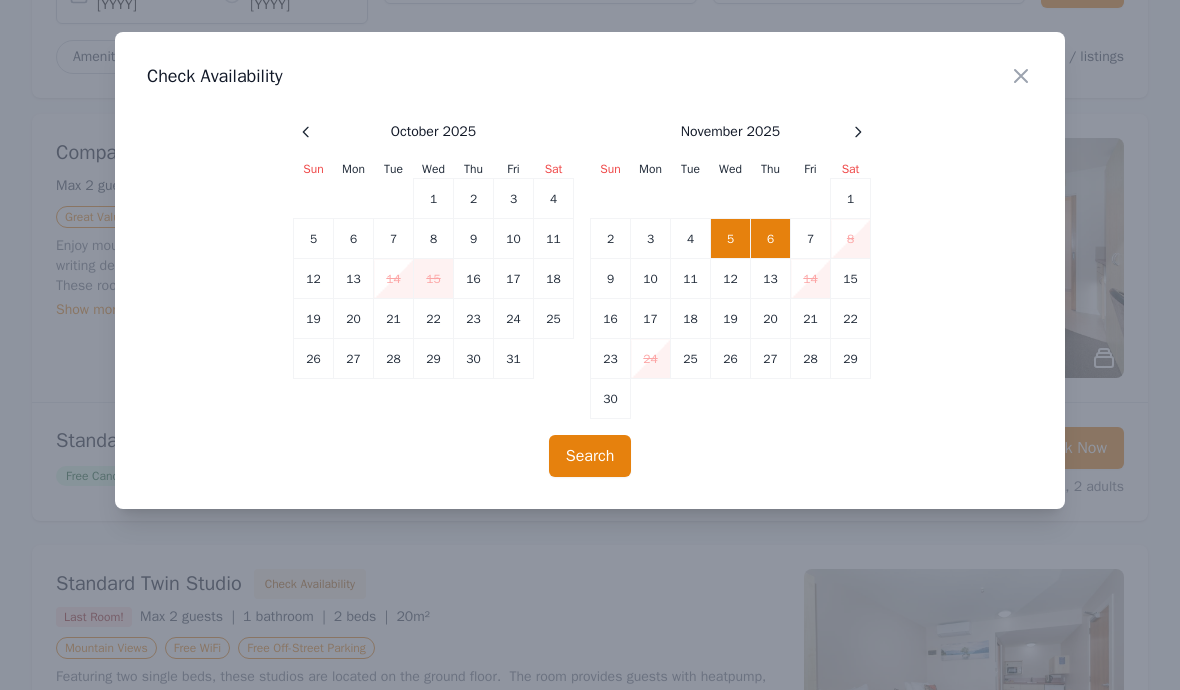 click on "Search" at bounding box center (590, 456) 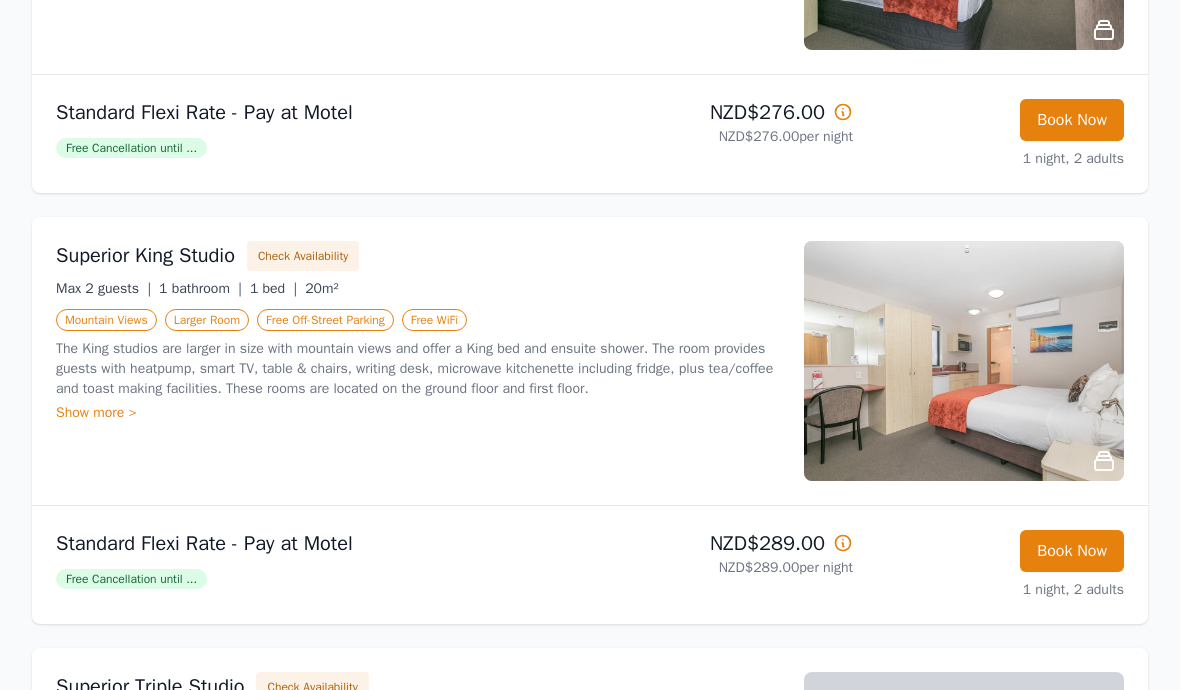 scroll, scrollTop: 1001, scrollLeft: 0, axis: vertical 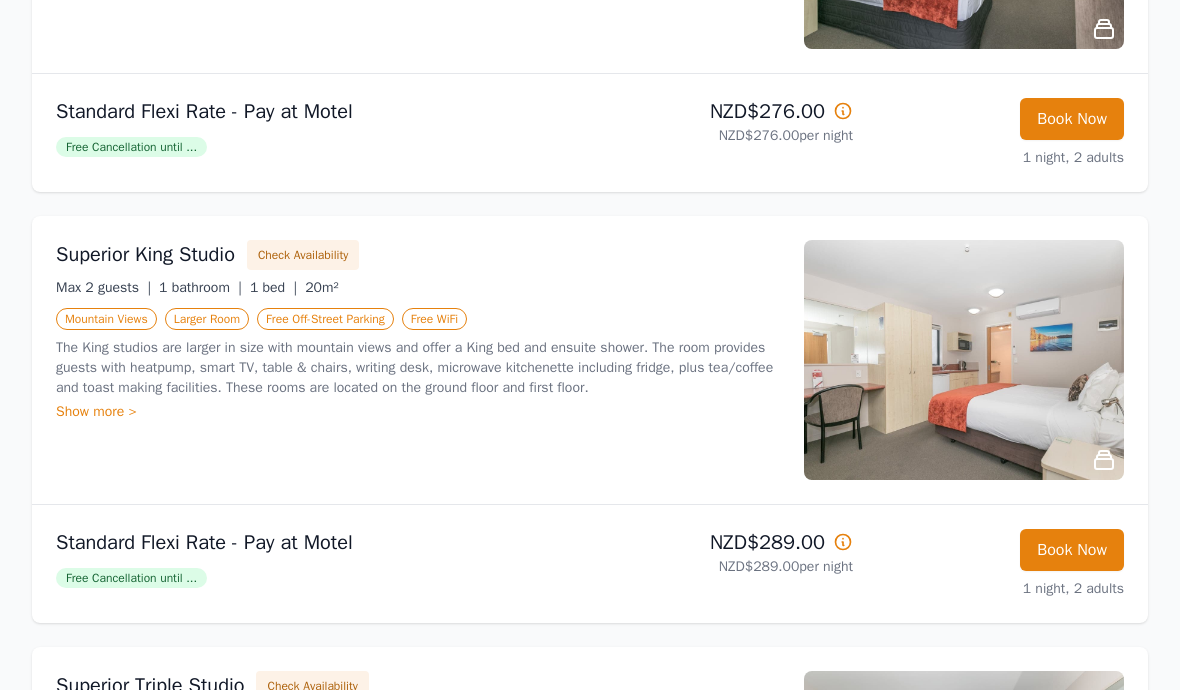 click on "Book Now" at bounding box center (1072, 551) 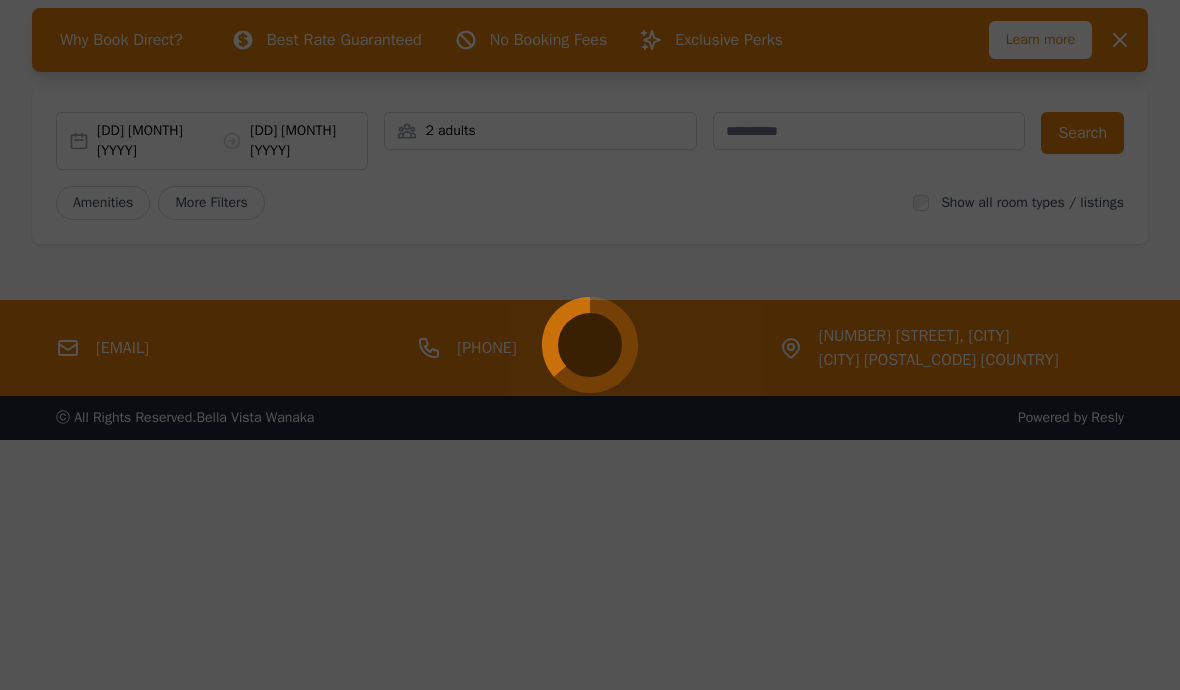 scroll, scrollTop: 0, scrollLeft: 0, axis: both 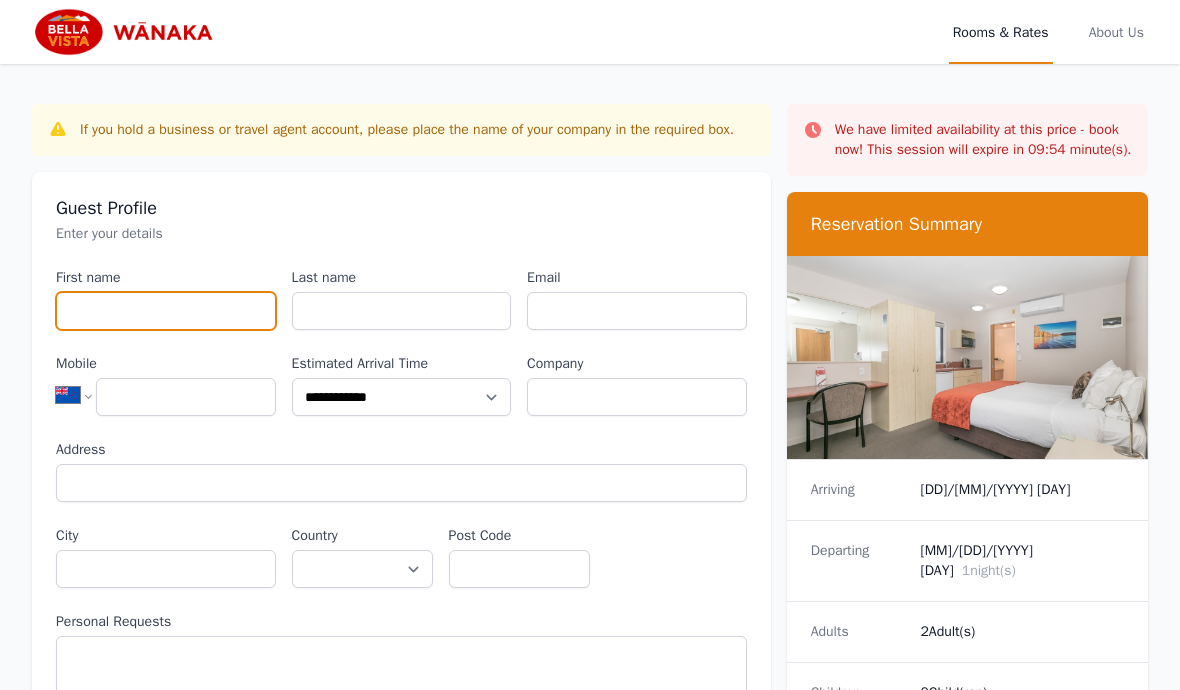 click on "First name" at bounding box center (166, 311) 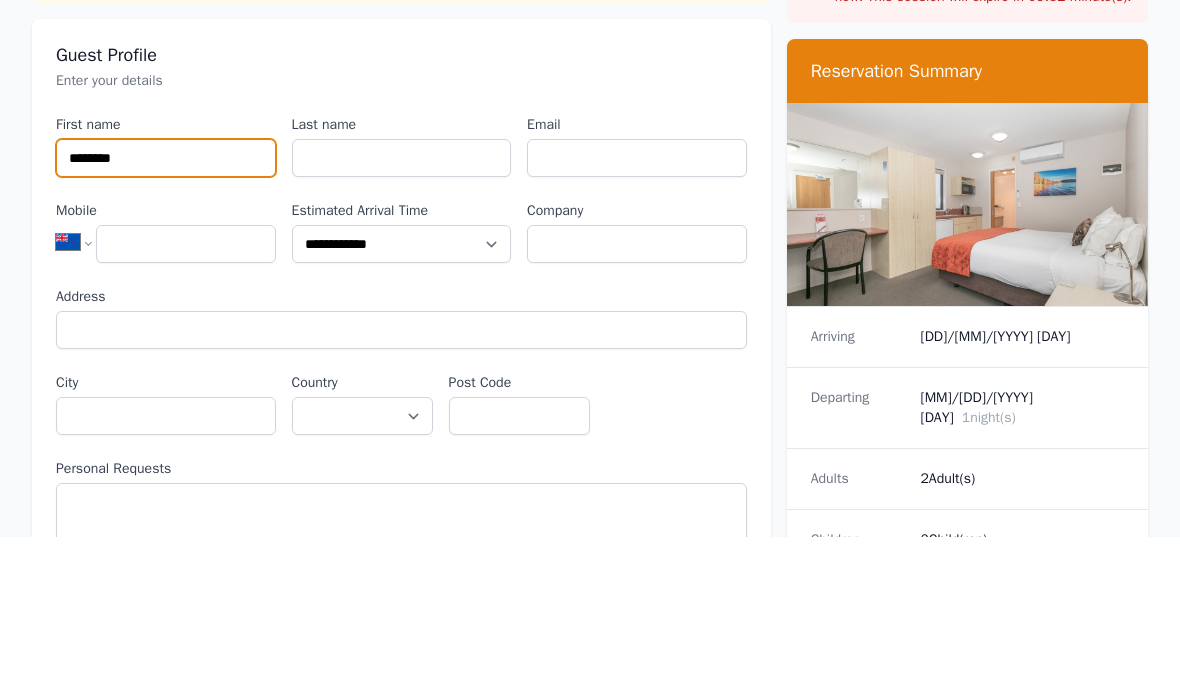 type on "*******" 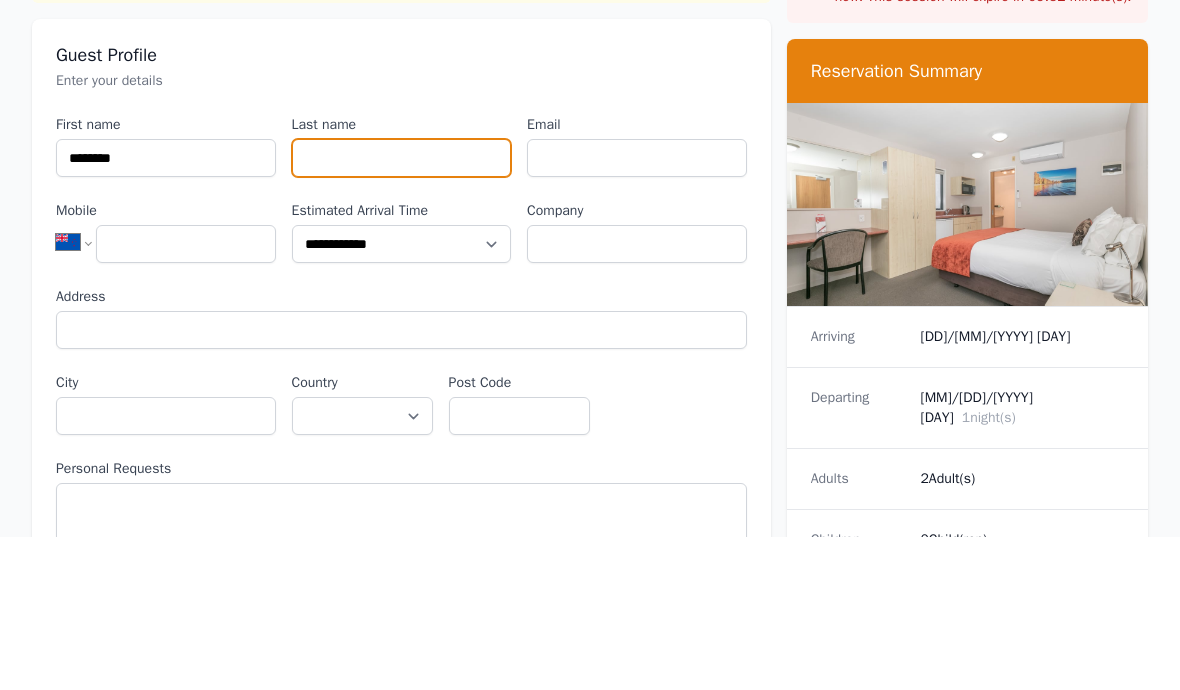 click on "Last name" at bounding box center [402, 311] 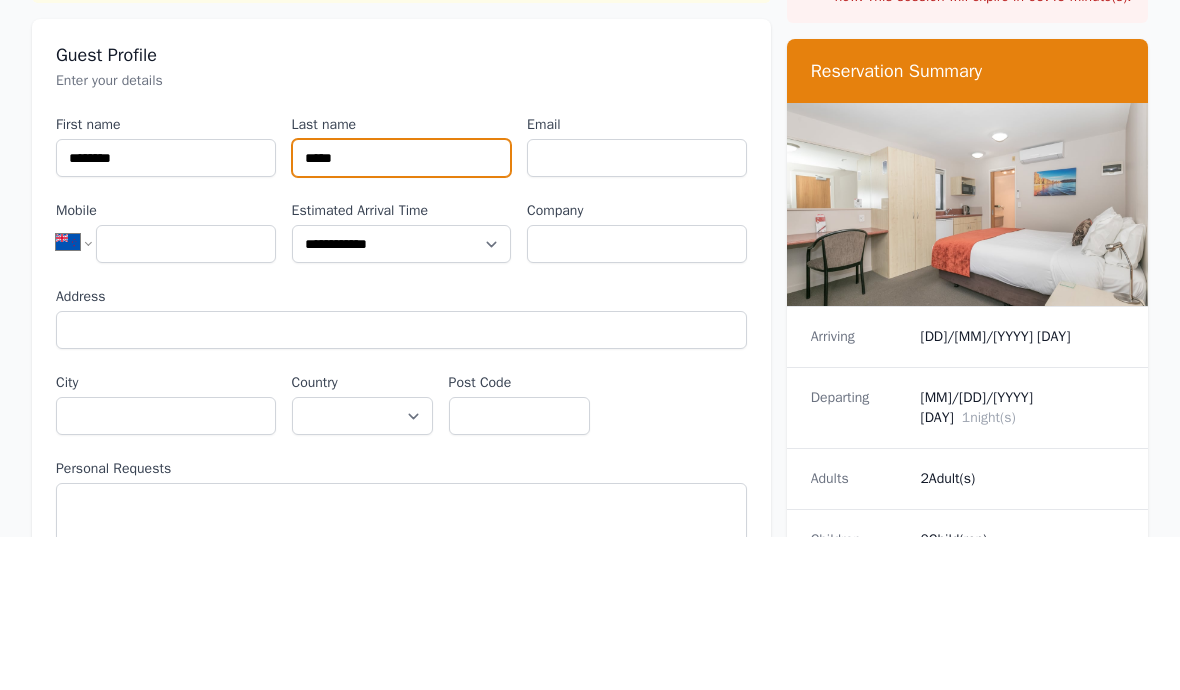 type on "*****" 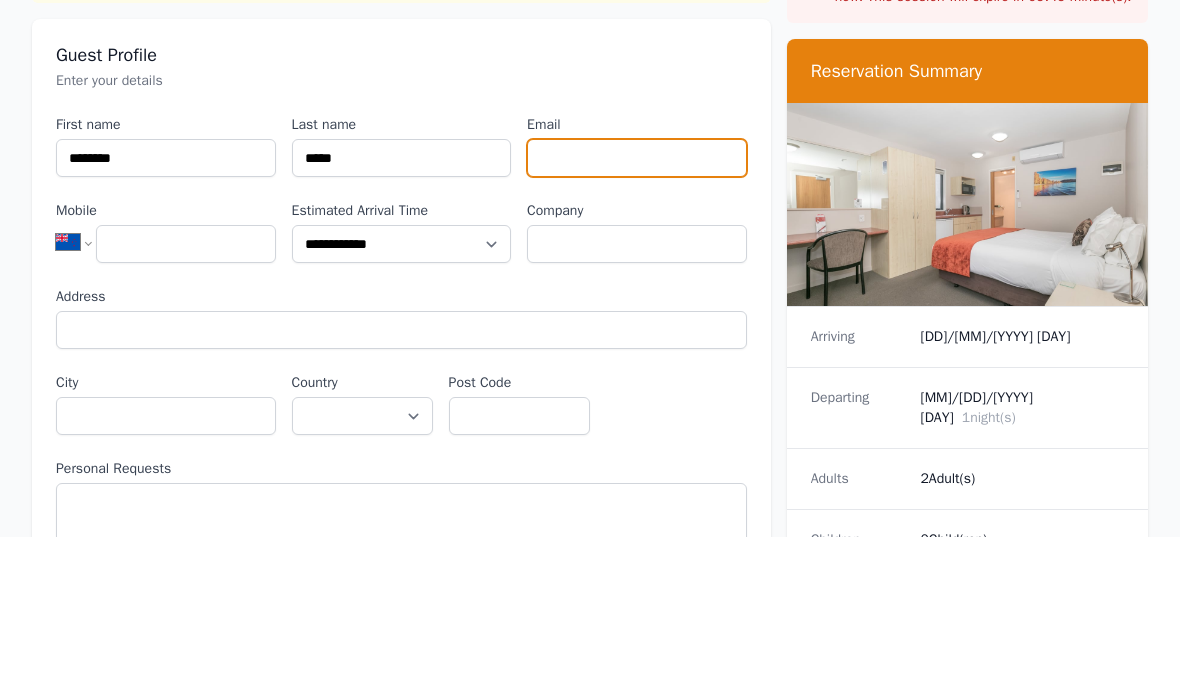 click on "Email" at bounding box center (637, 311) 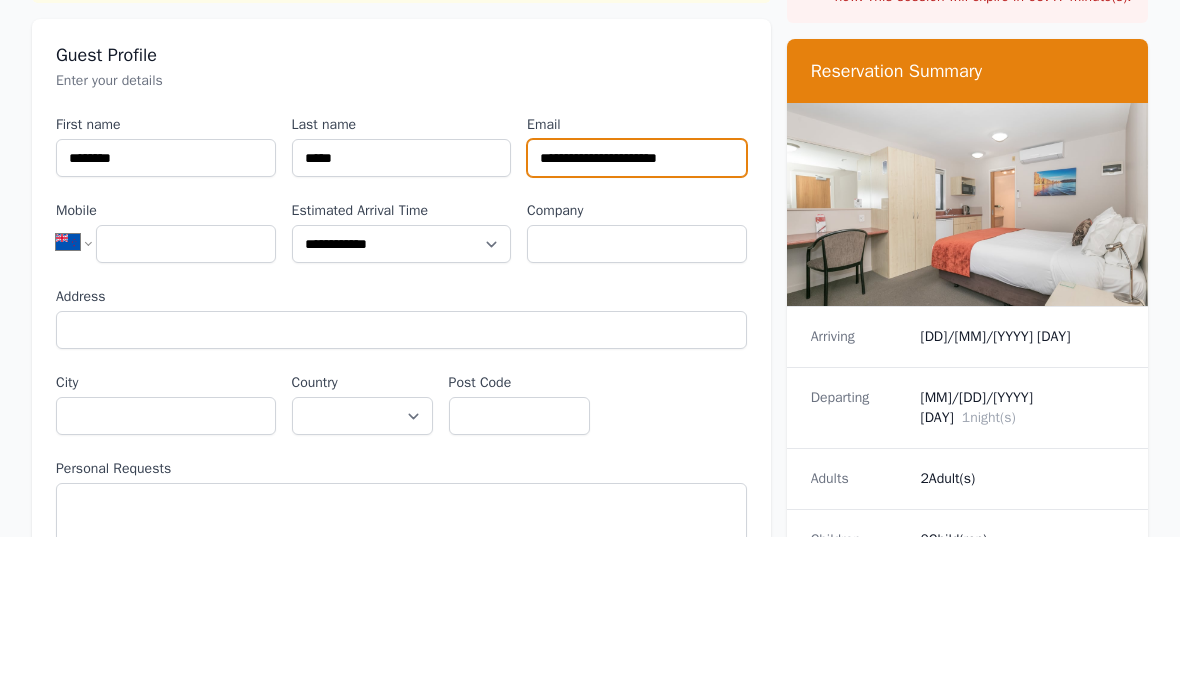 type on "**********" 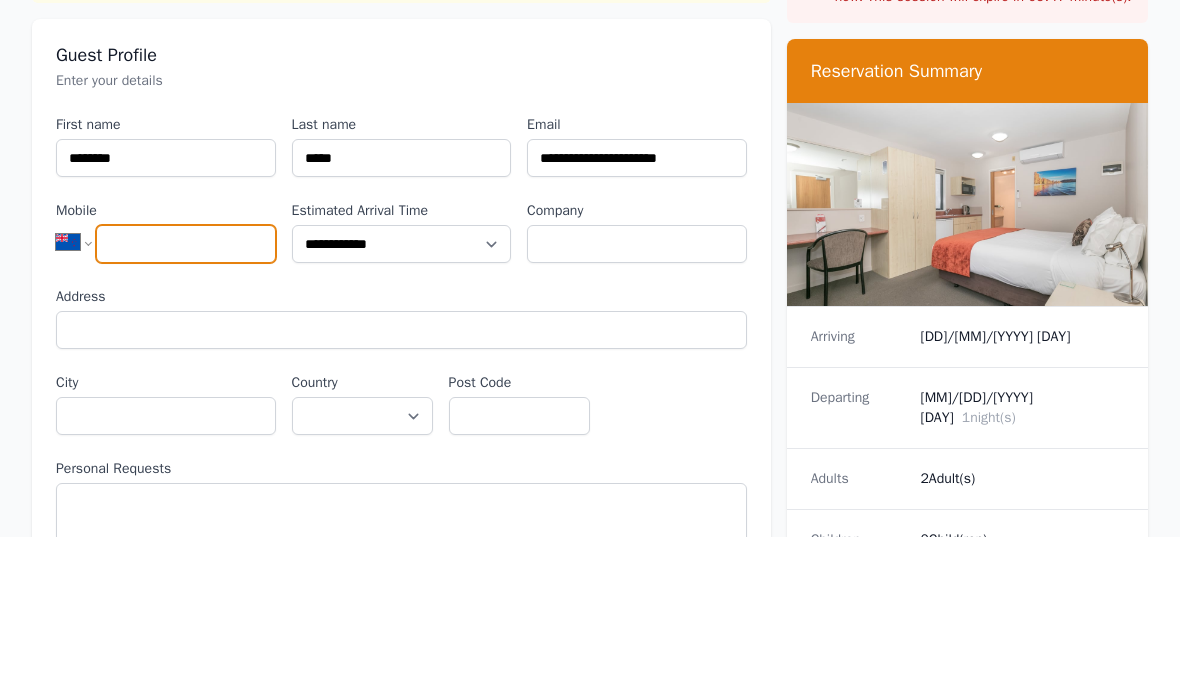 click on "Mobile" at bounding box center (186, 397) 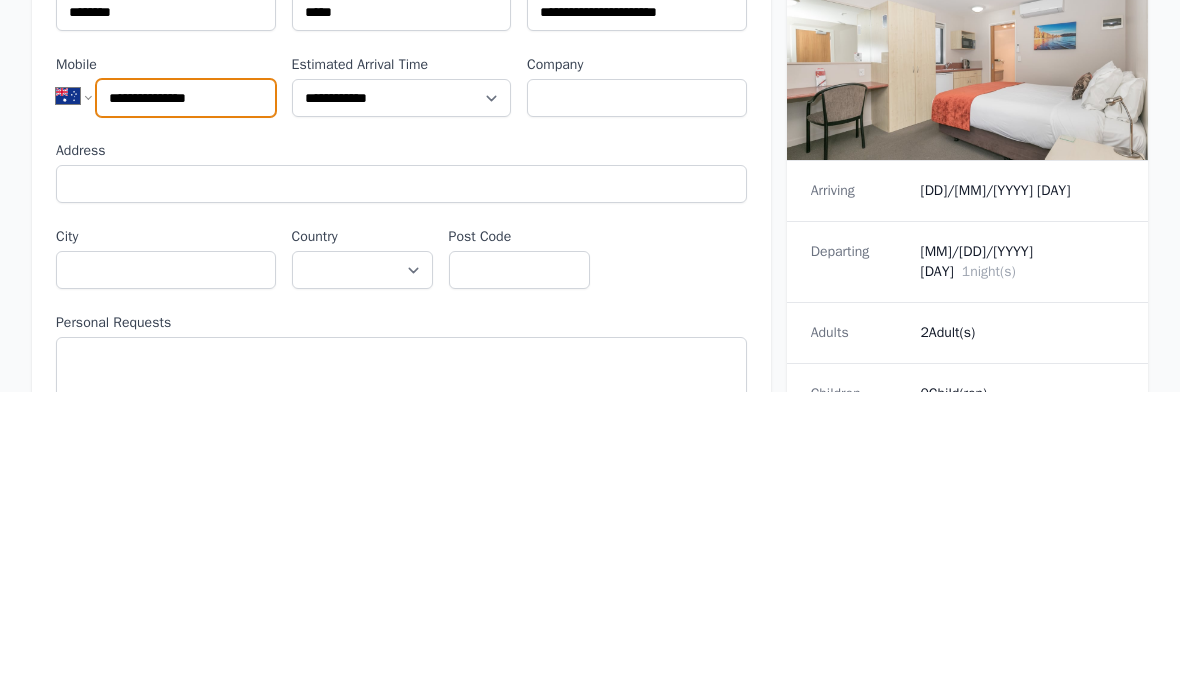 type on "**********" 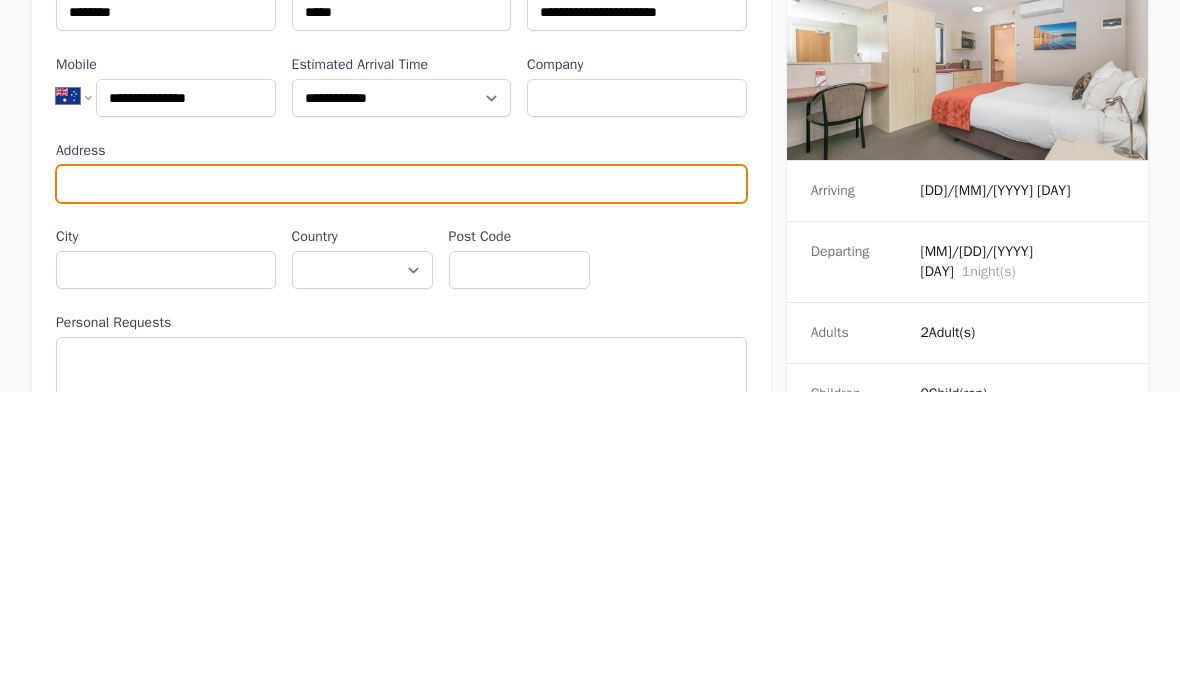click on "Address" at bounding box center (401, 483) 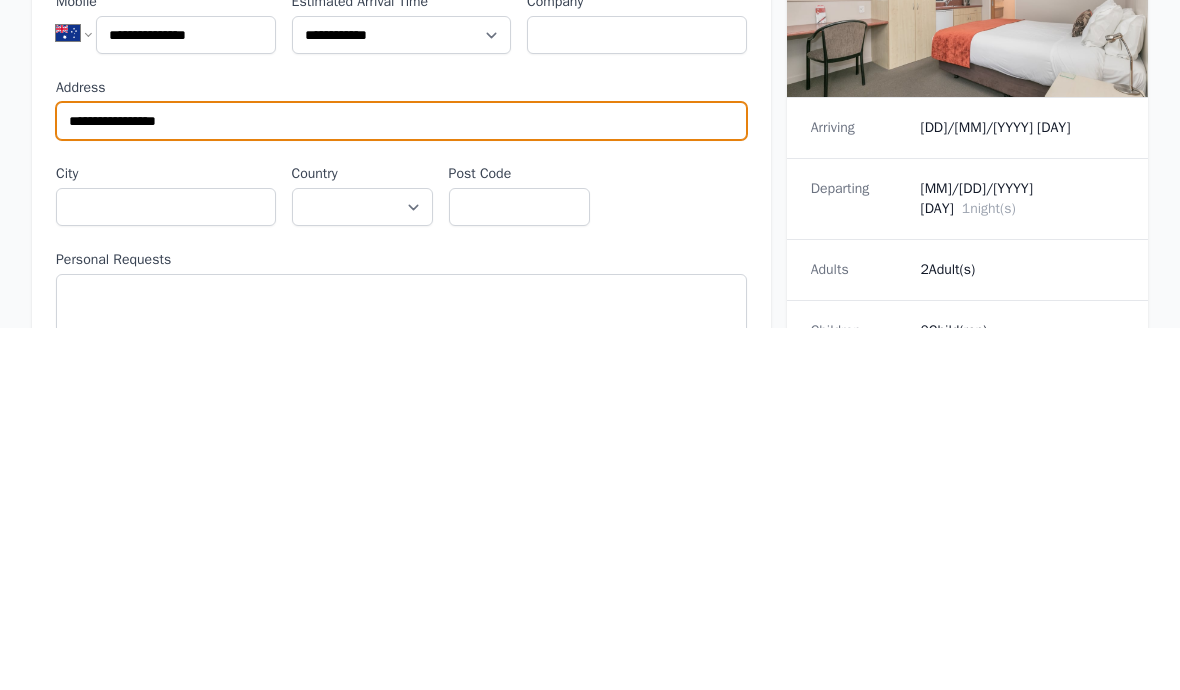 type on "**********" 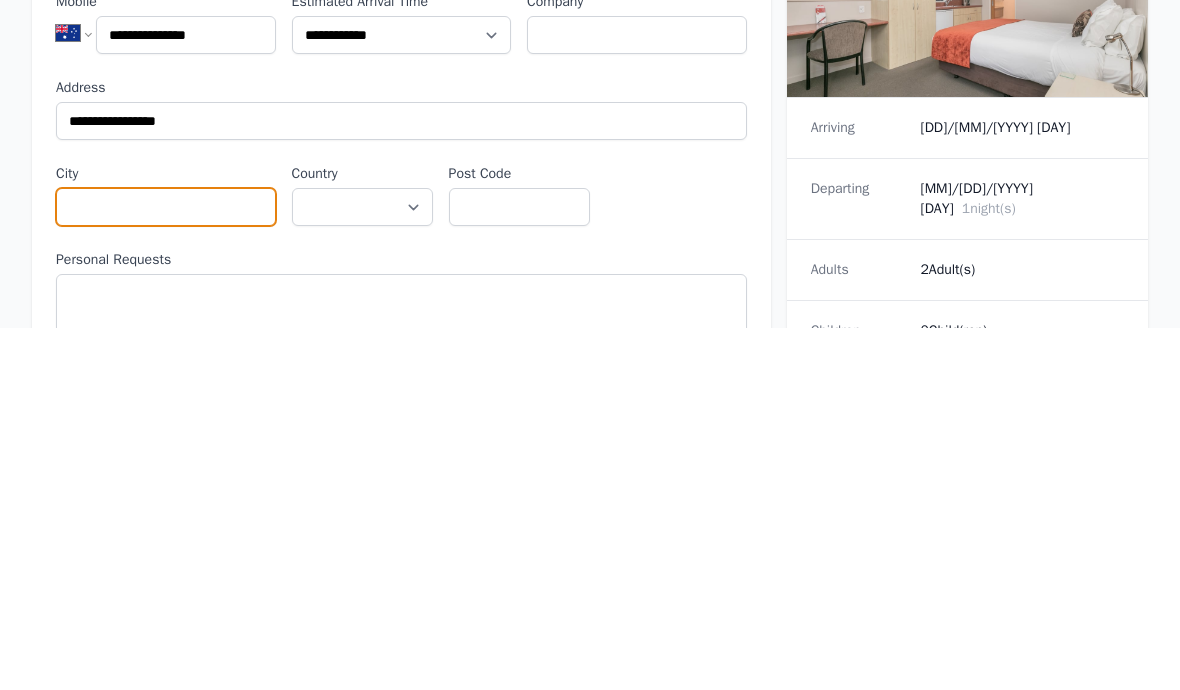 click on "City" at bounding box center (166, 569) 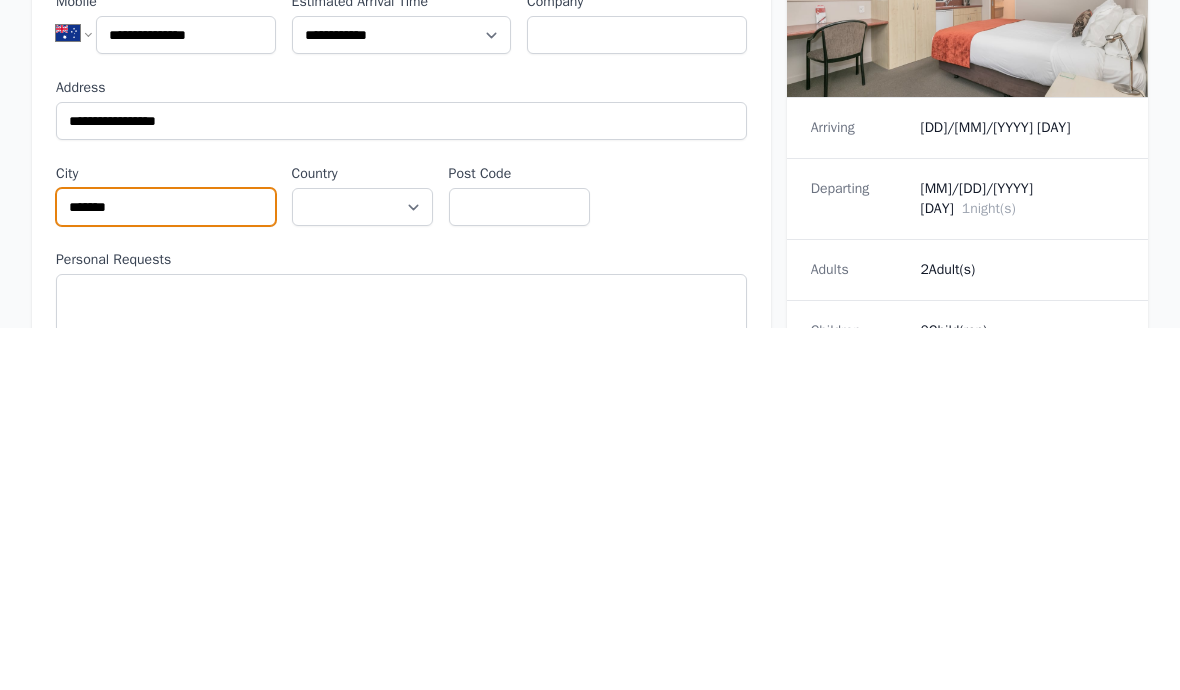 type on "******" 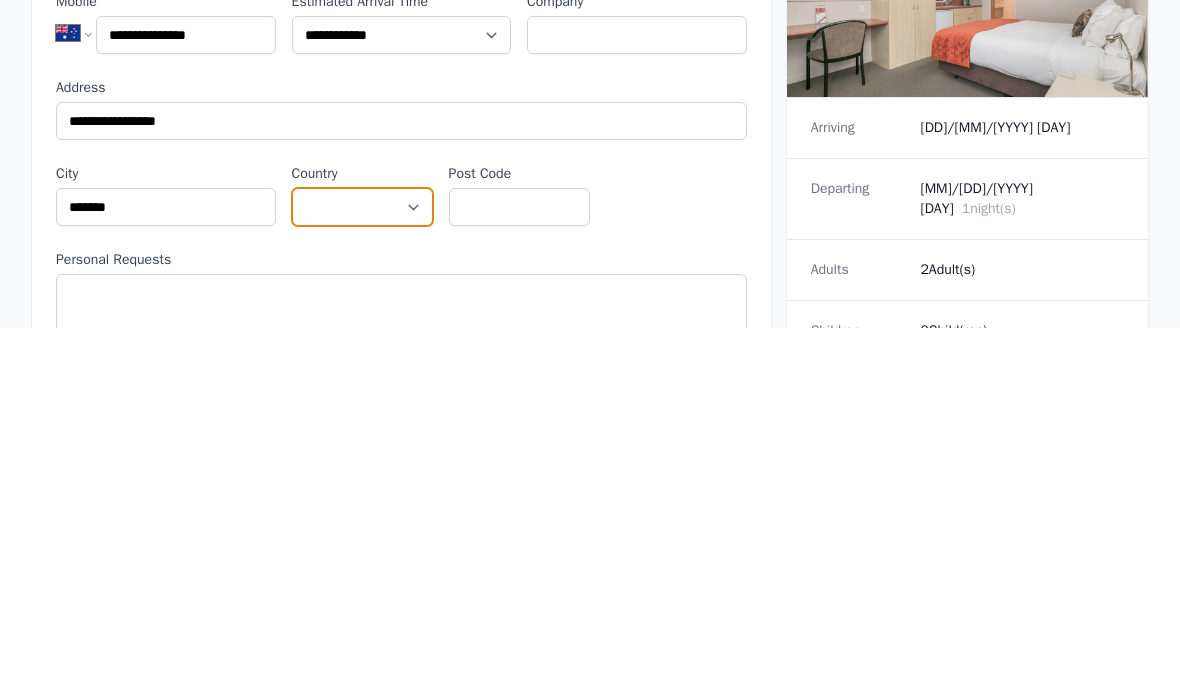 click on "**********" at bounding box center [362, 569] 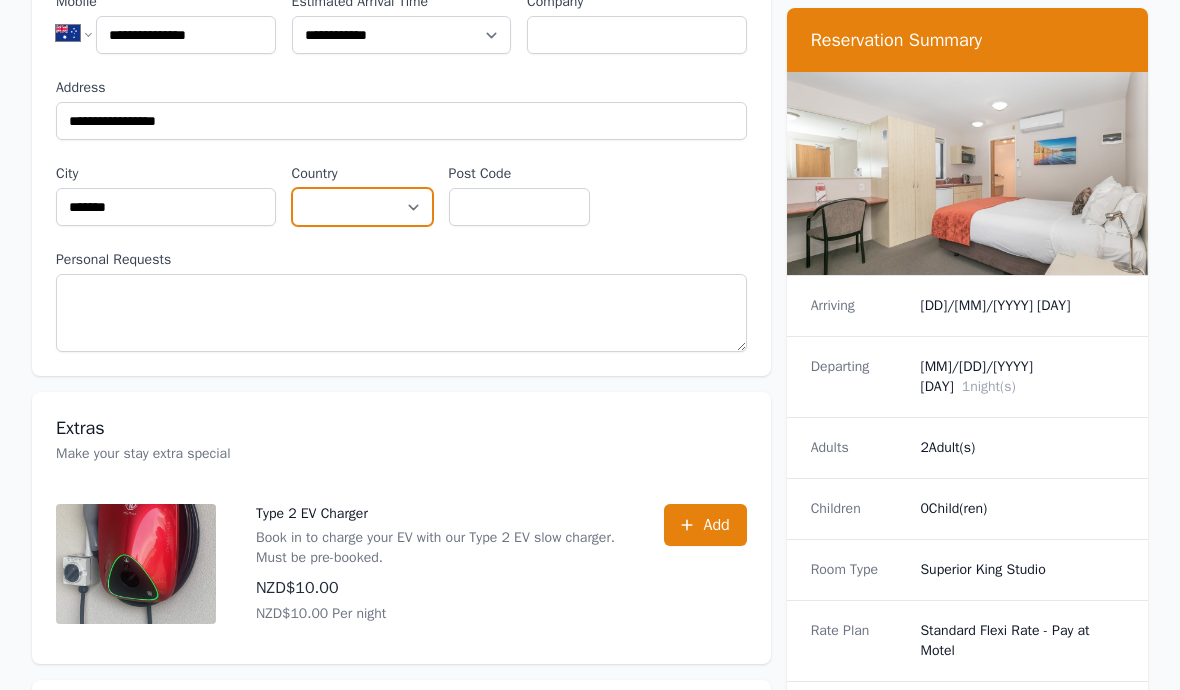 select on "*********" 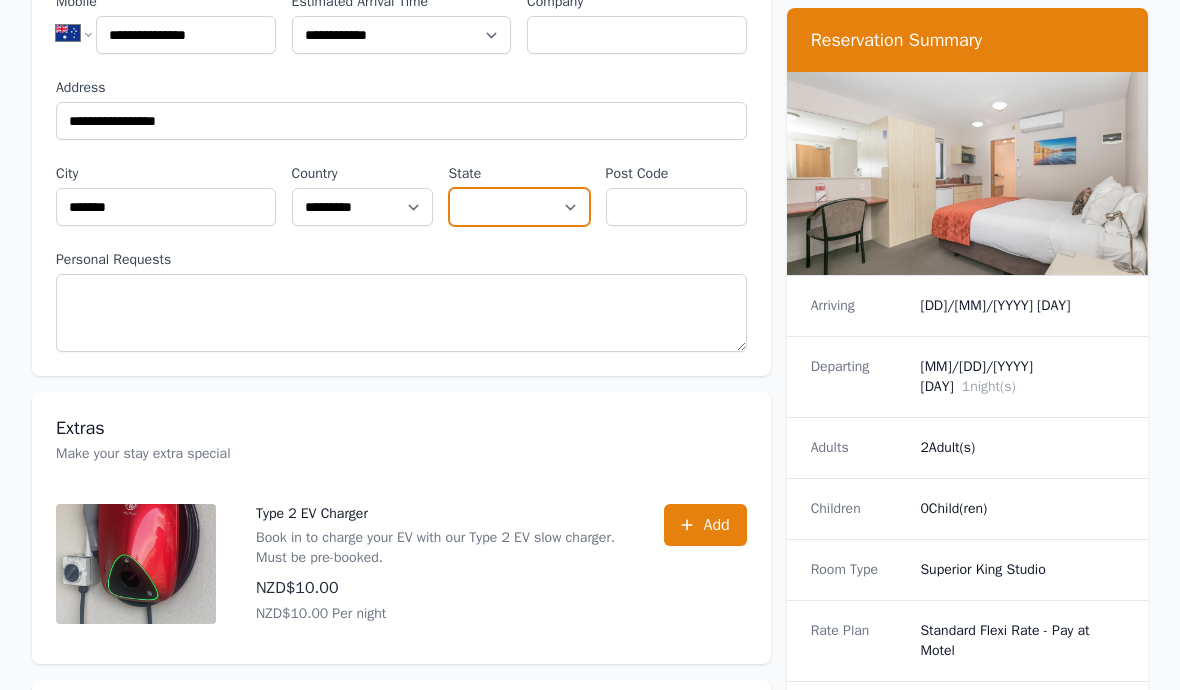 click on "[CREDIT_CARD]" at bounding box center [519, 207] 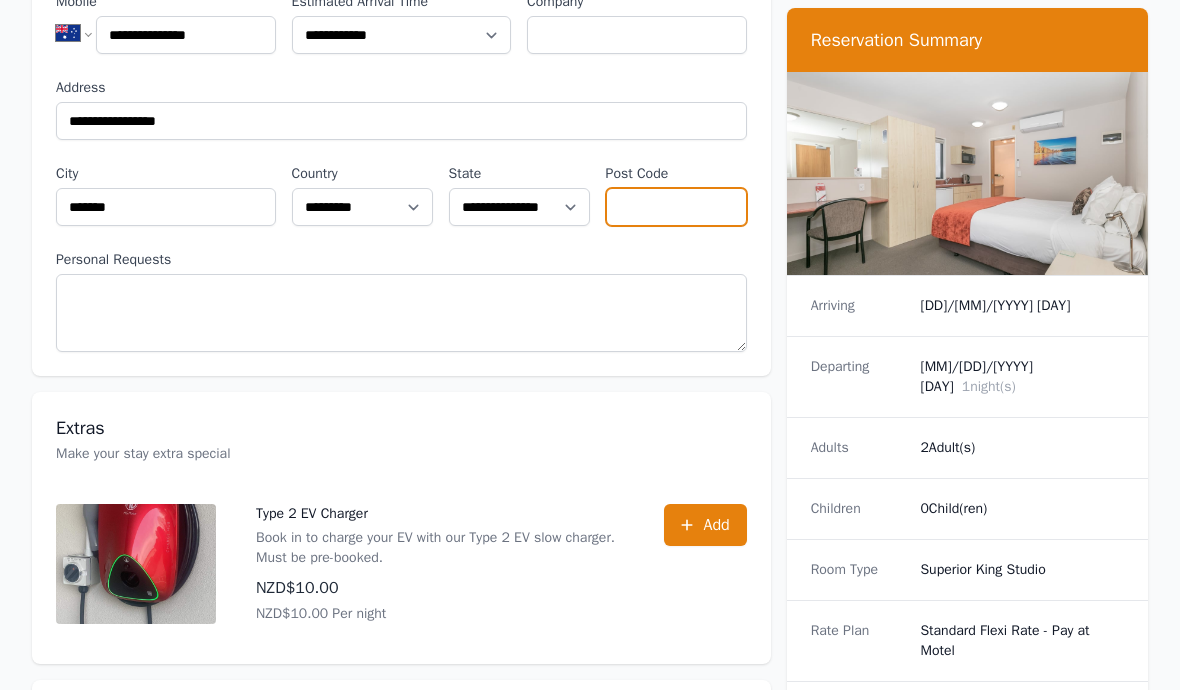 click on "Post Code" at bounding box center [676, 207] 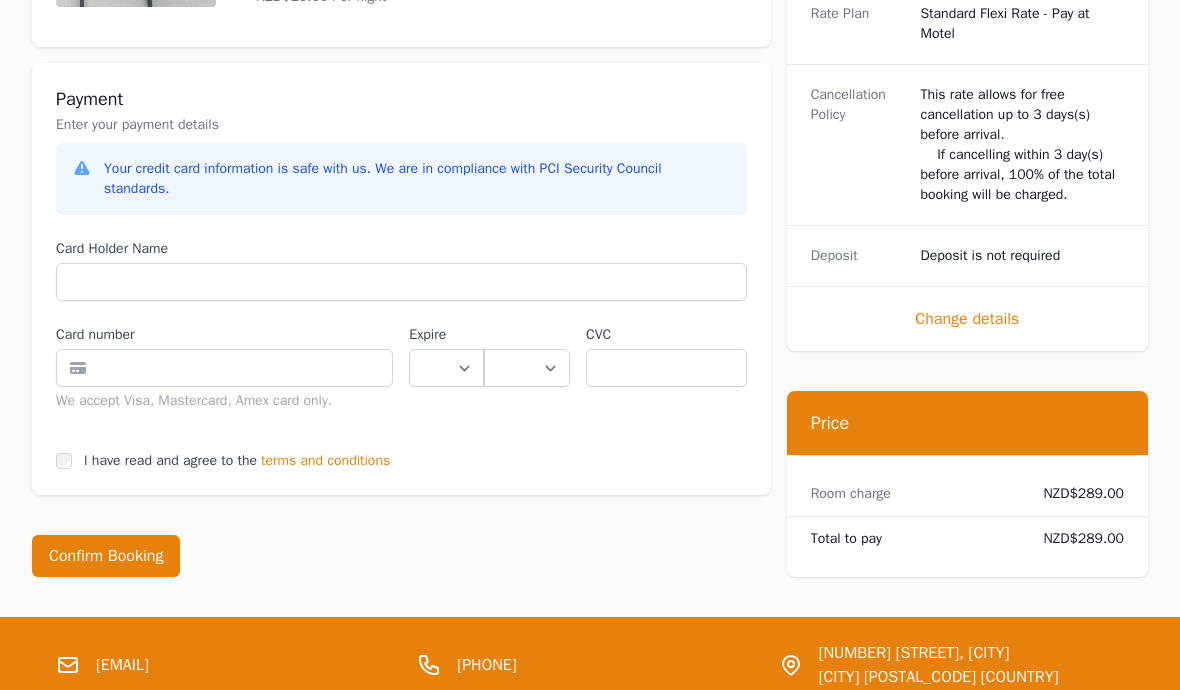 scroll, scrollTop: 983, scrollLeft: 0, axis: vertical 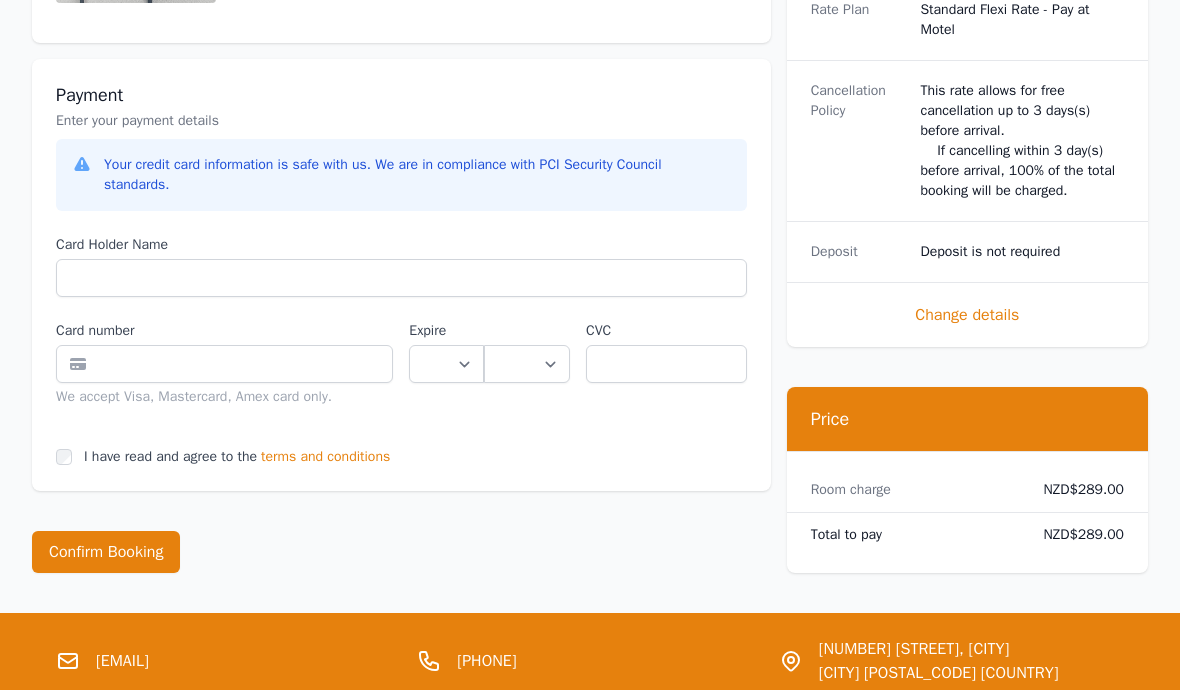 type on "****" 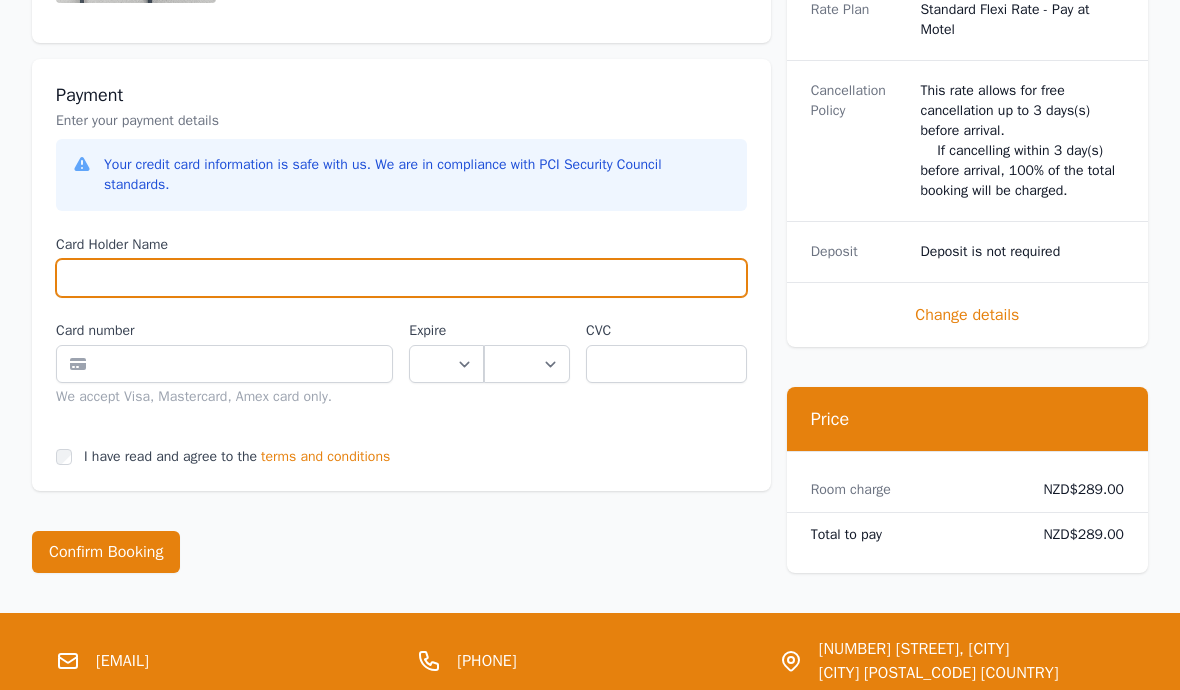 click on "Card Holder Name" at bounding box center [401, 278] 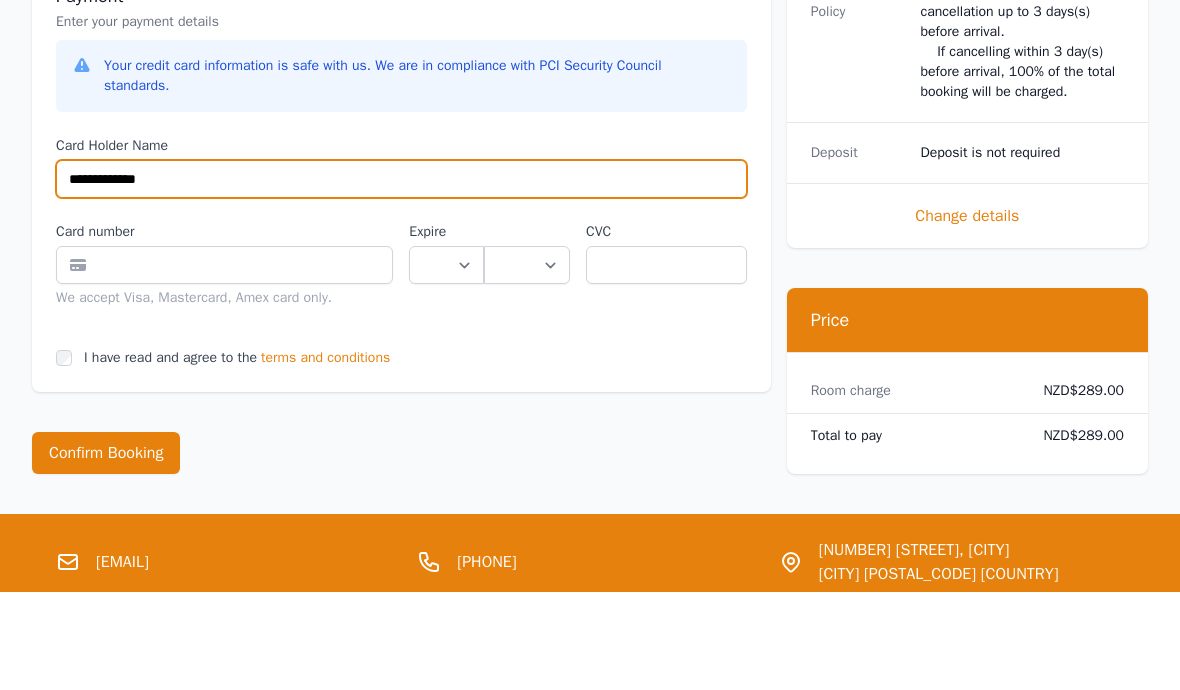 type on "**********" 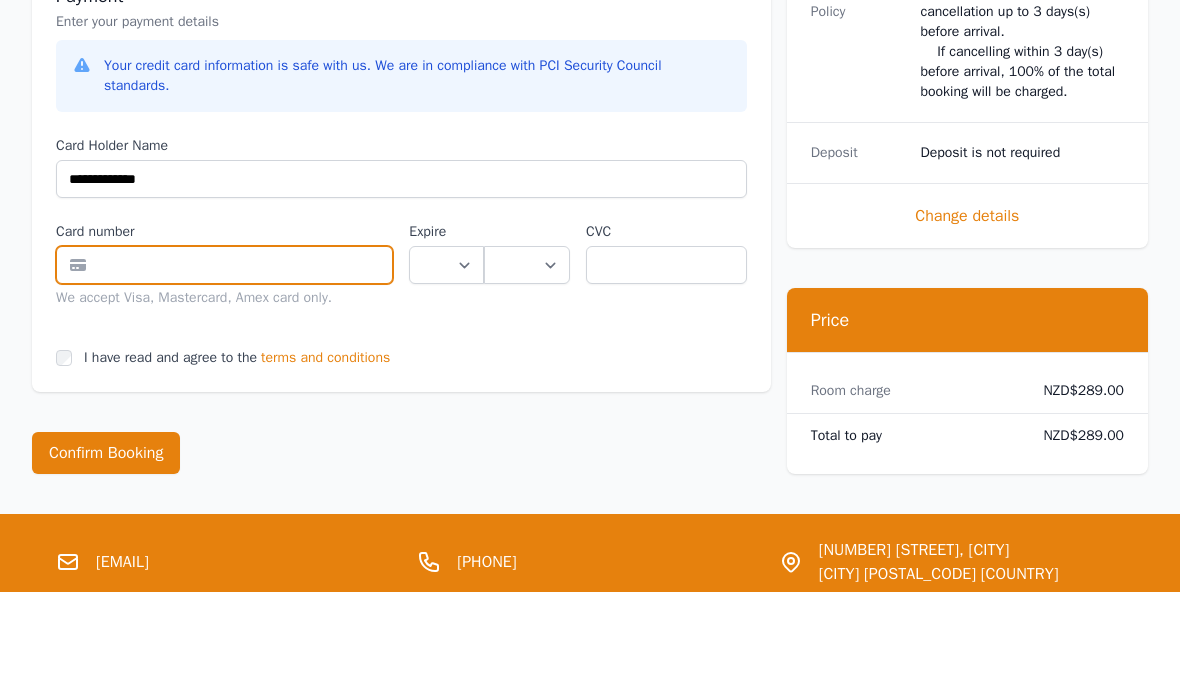 click at bounding box center [224, 364] 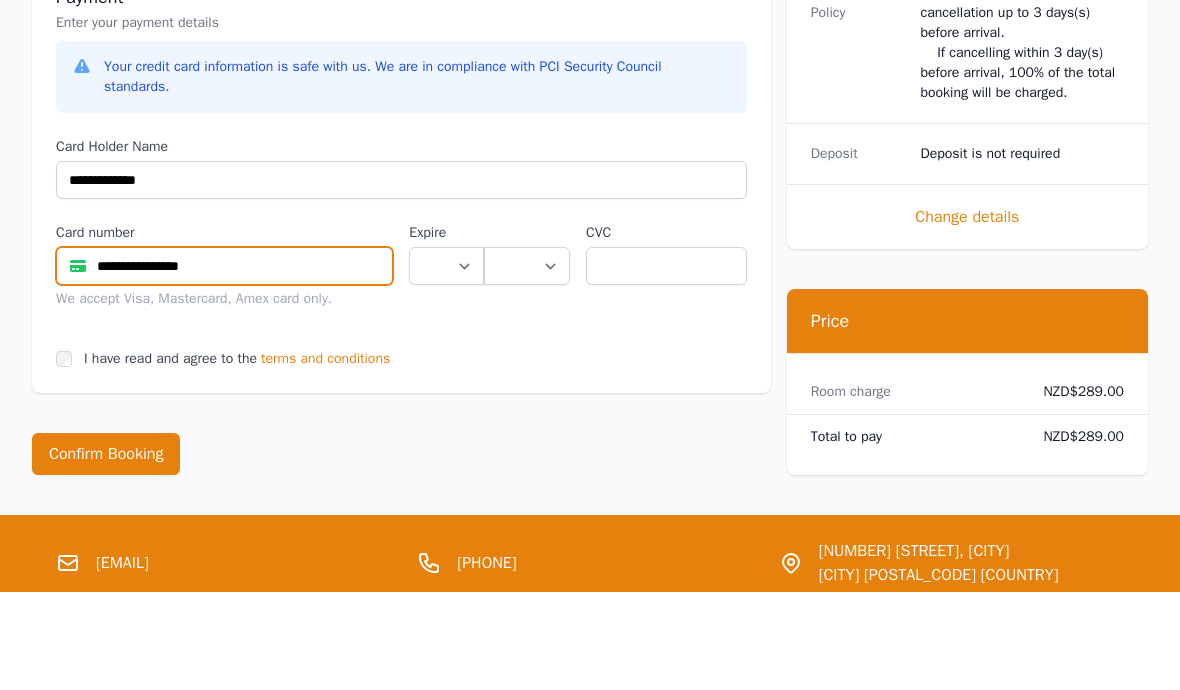 type on "**********" 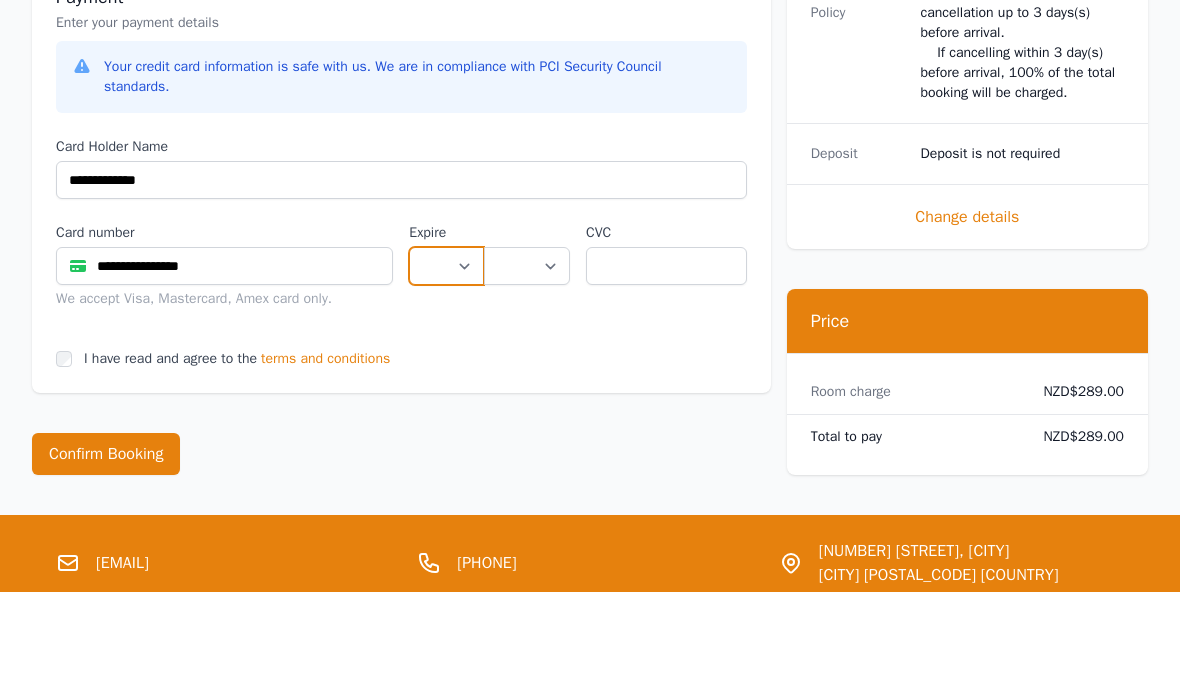 click on "** ** ** ** ** ** ** ** ** ** ** **" at bounding box center (446, 364) 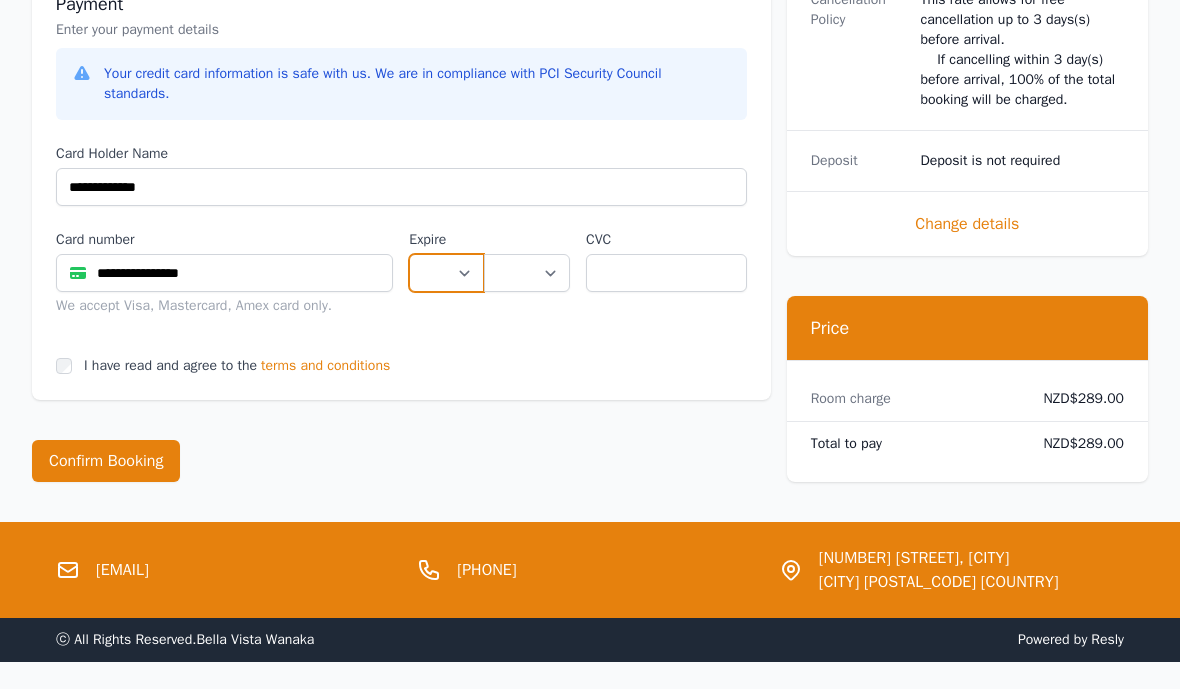 select on "**" 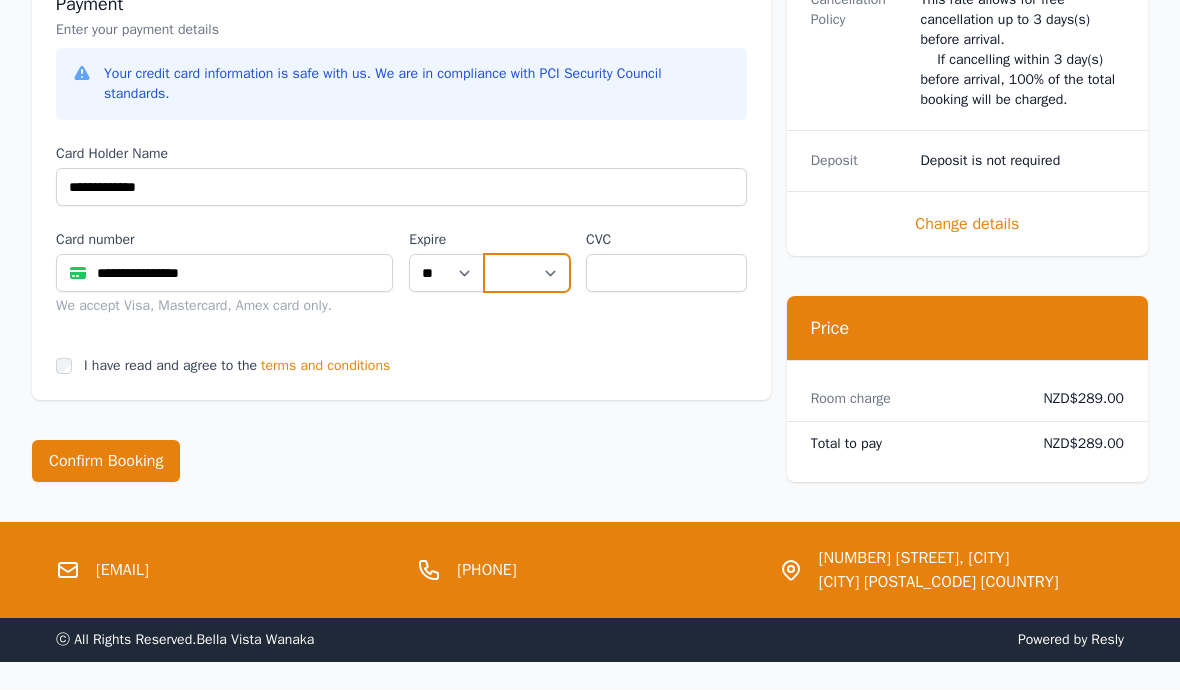 click on "**** **** **** **** **** **** **** **** ****" at bounding box center (527, 274) 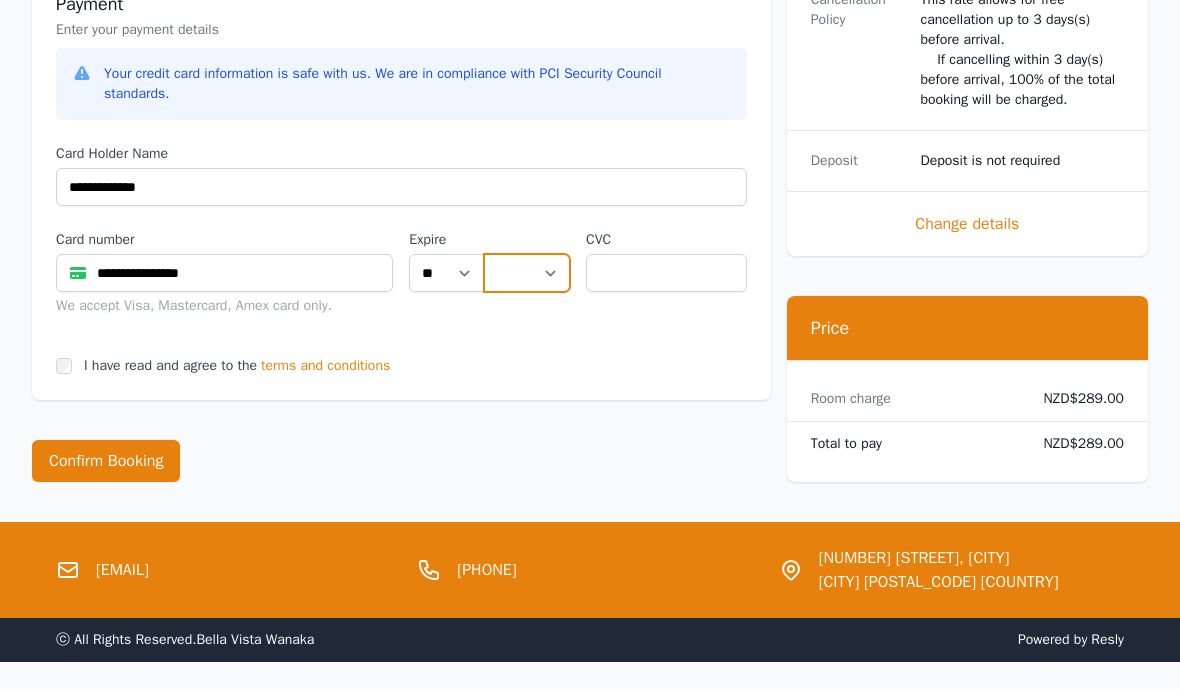 select on "**" 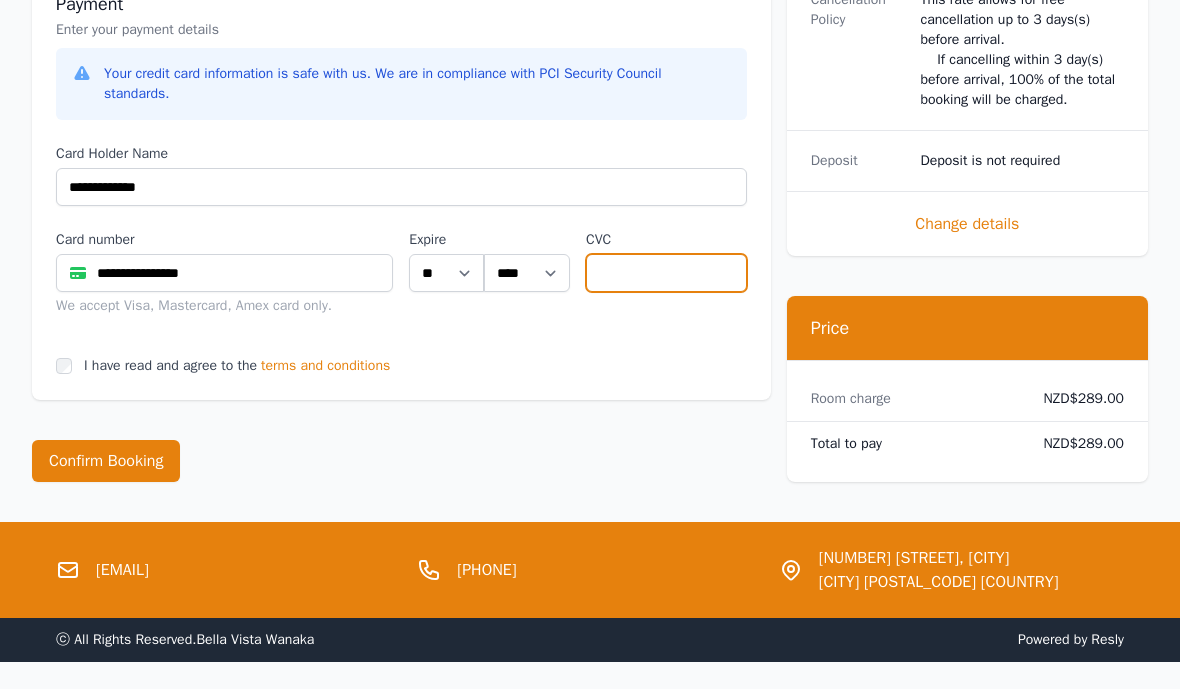 click at bounding box center (666, 274) 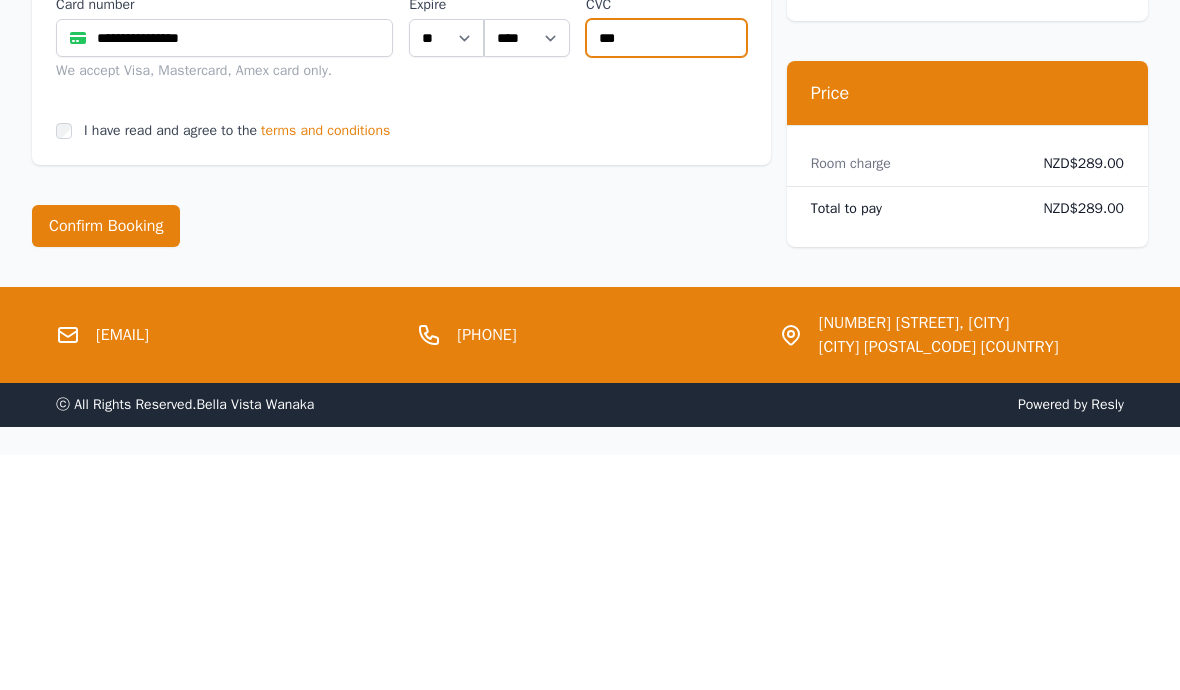 type on "***" 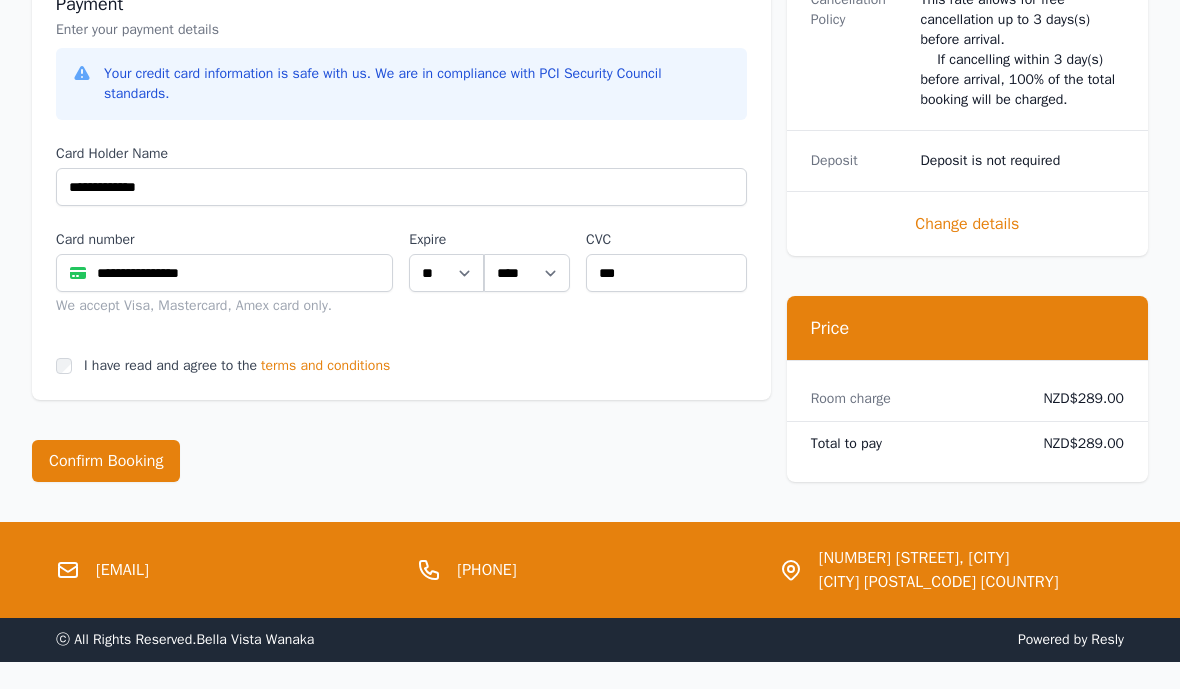 click on "Confirm Booking" at bounding box center (106, 462) 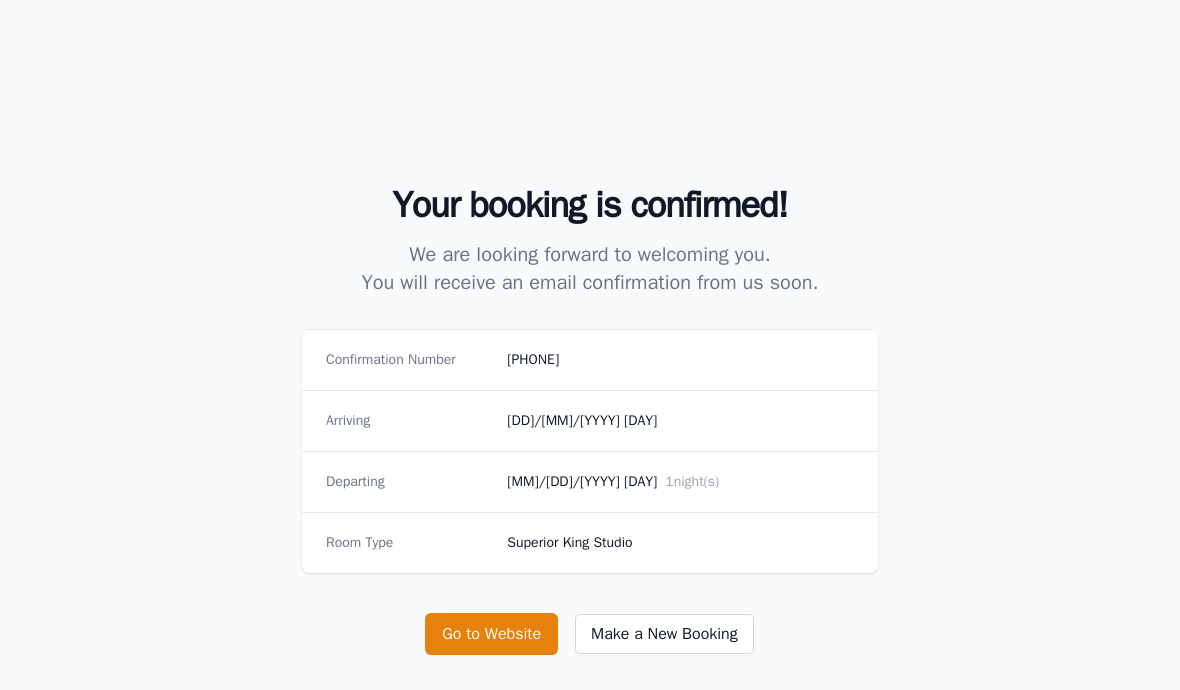 scroll, scrollTop: 0, scrollLeft: 0, axis: both 